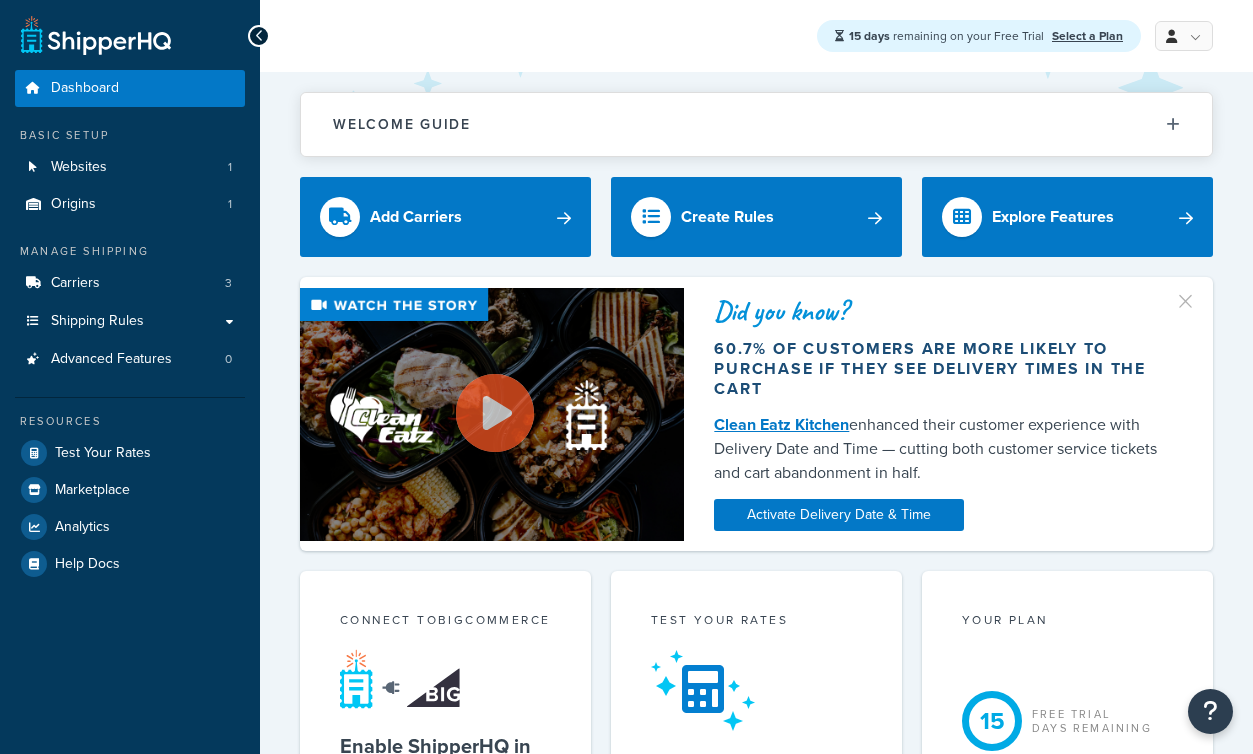 scroll, scrollTop: 0, scrollLeft: 0, axis: both 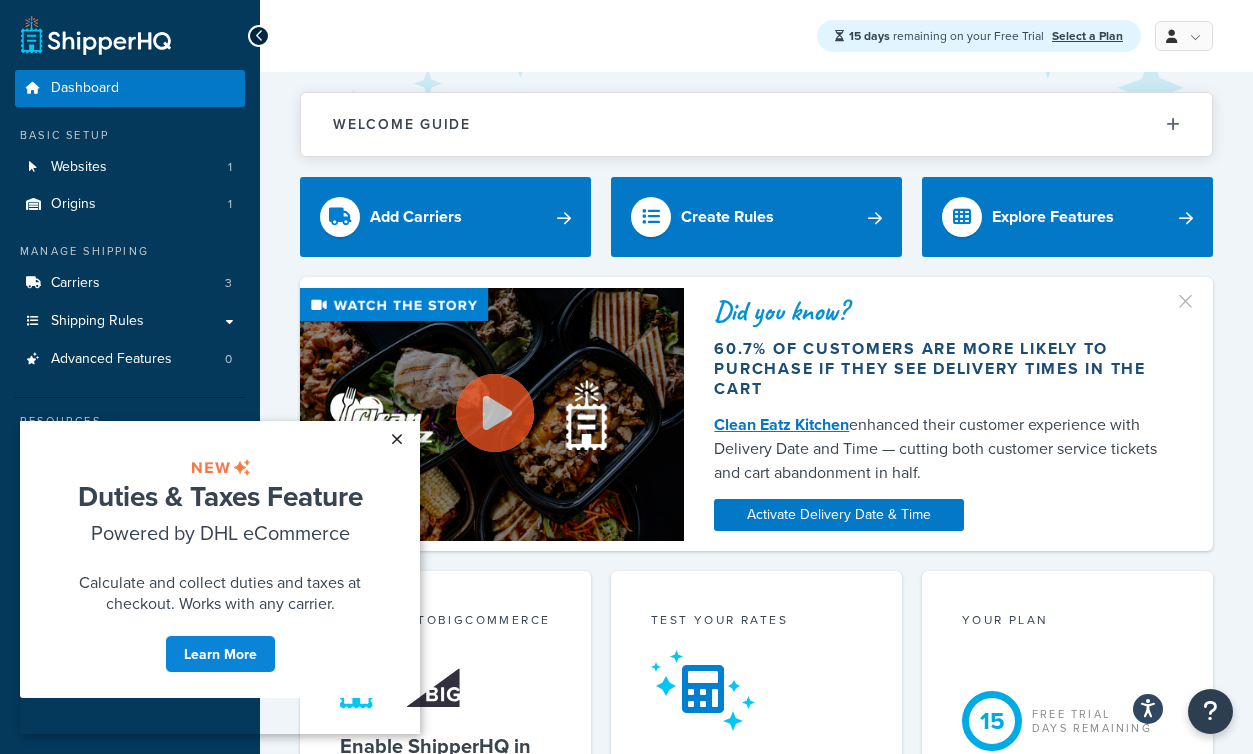 click on "×" at bounding box center [396, 439] 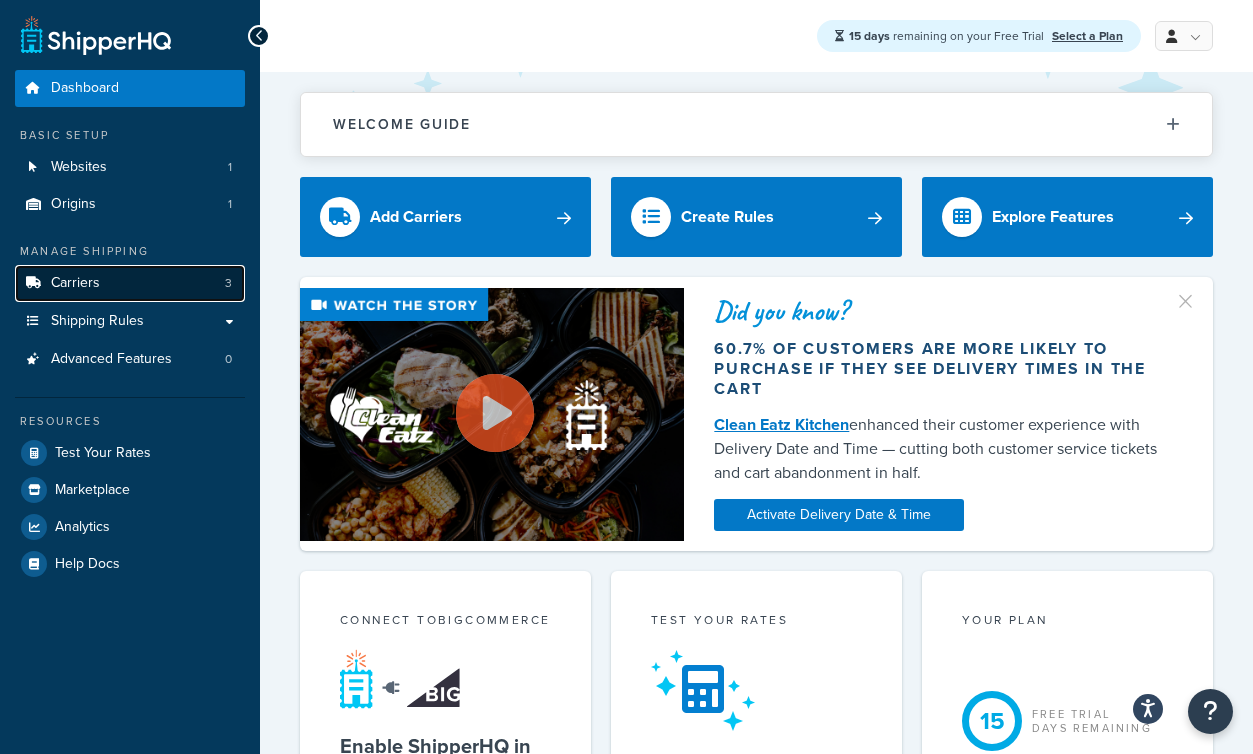 click on "Carriers 3" at bounding box center (130, 283) 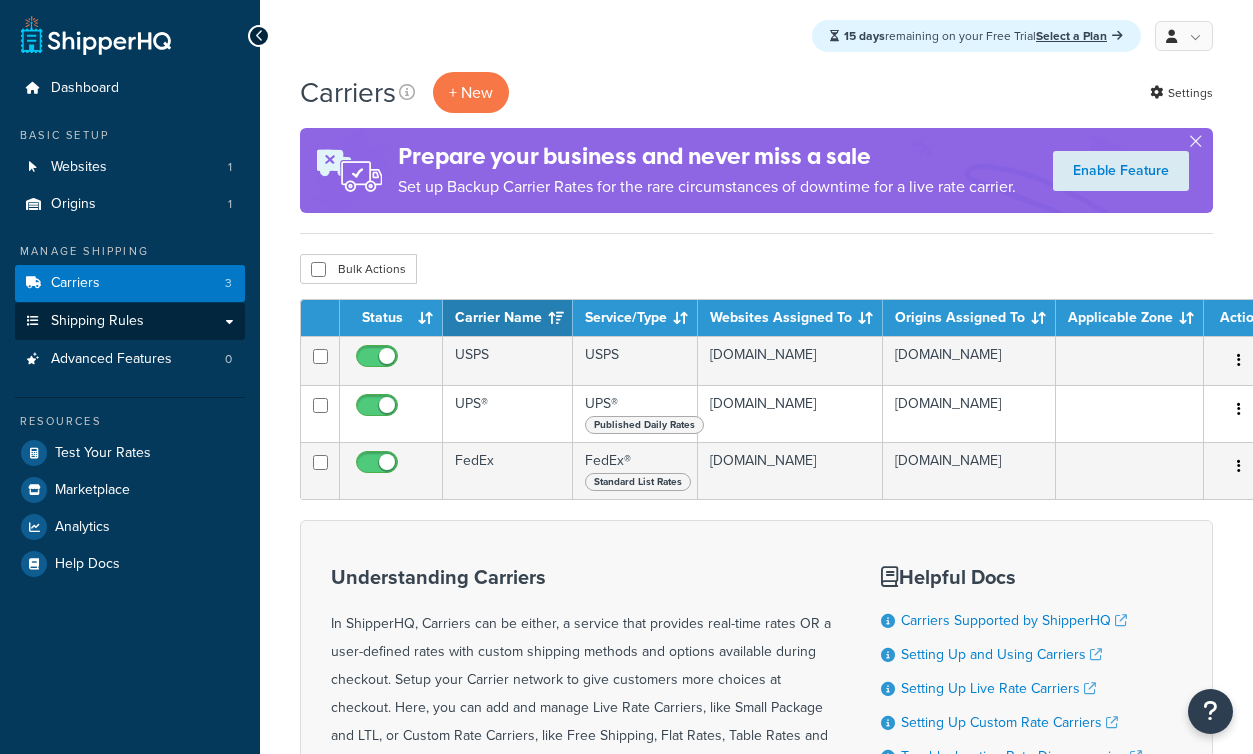 scroll, scrollTop: 0, scrollLeft: 0, axis: both 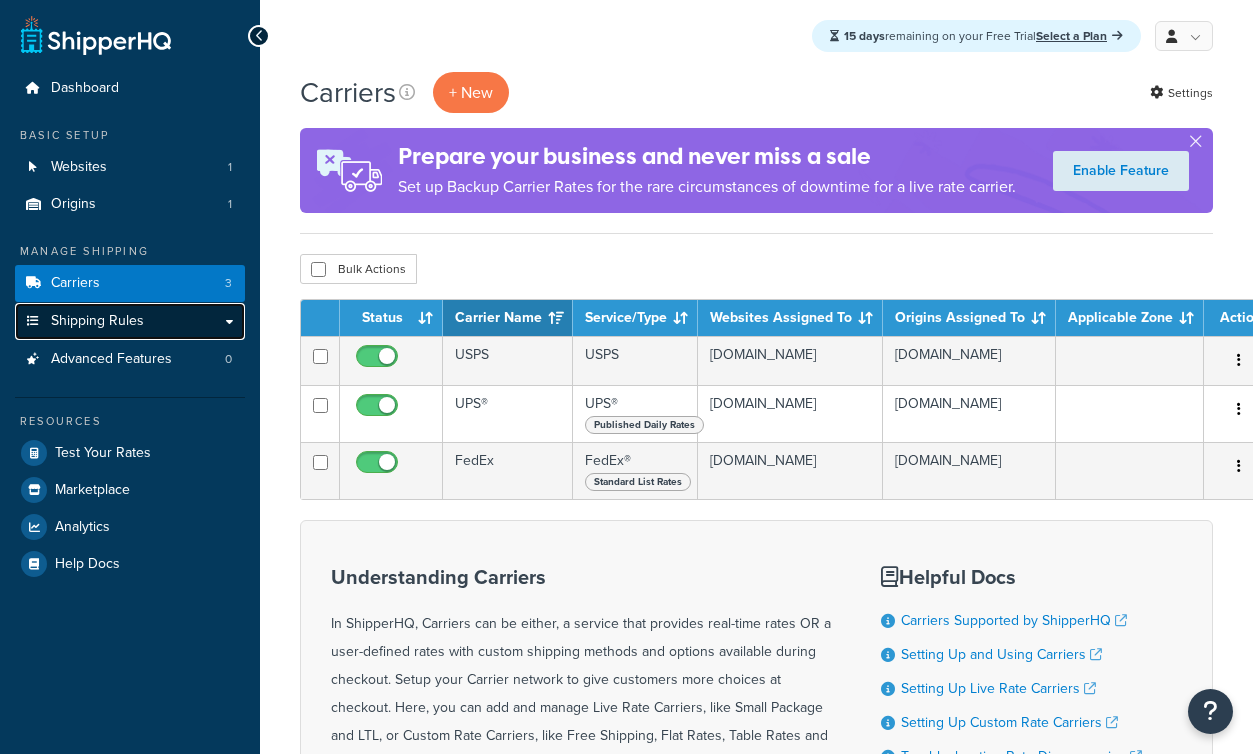 click on "Shipping Rules" at bounding box center (130, 321) 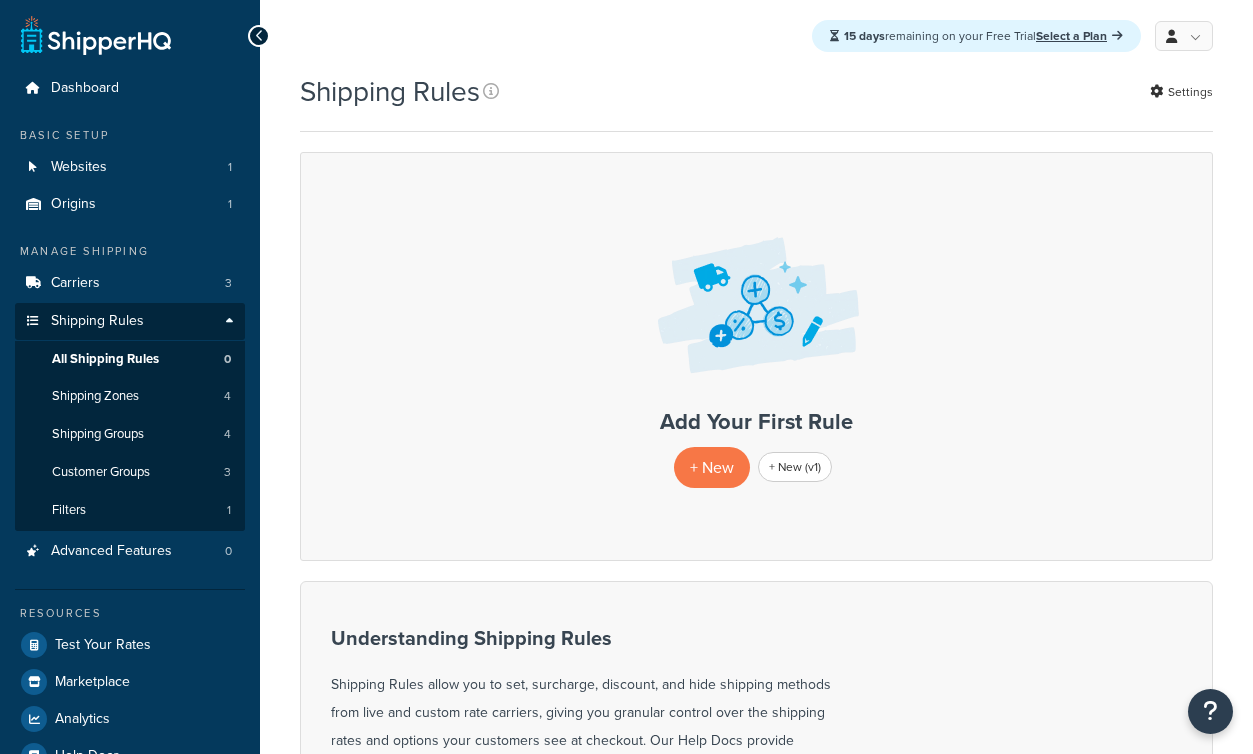 scroll, scrollTop: 0, scrollLeft: 0, axis: both 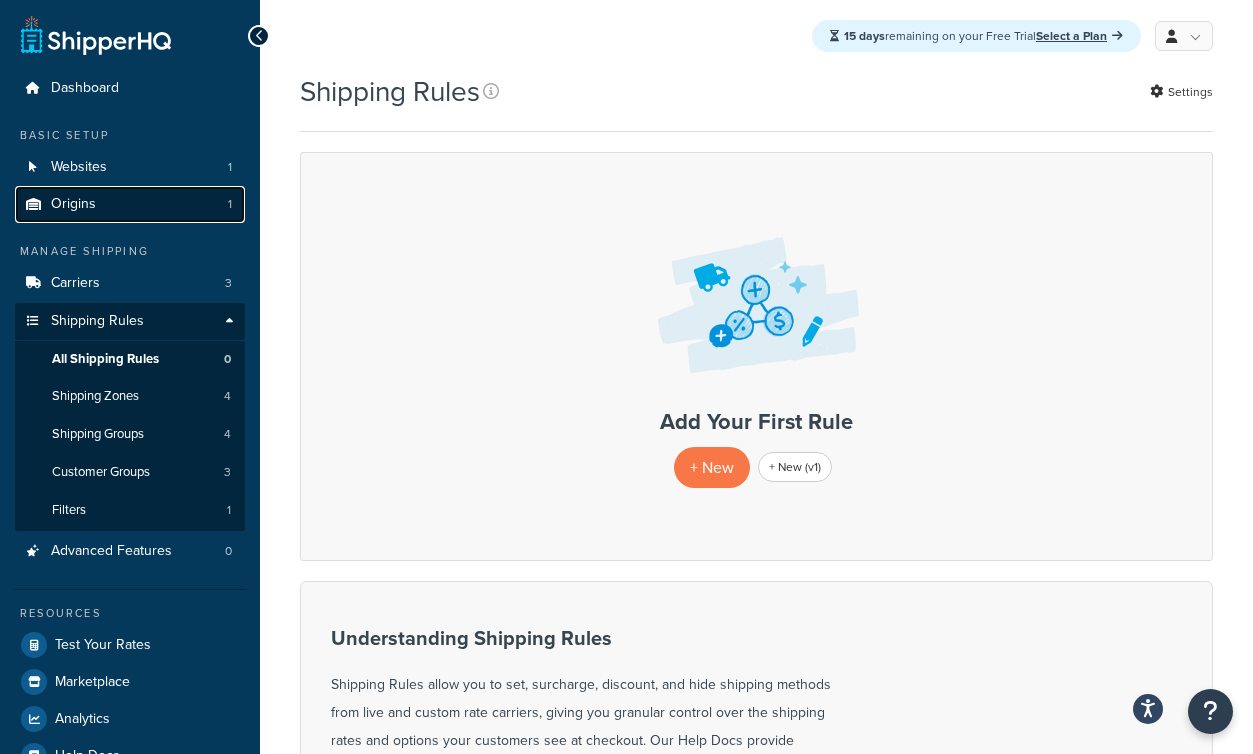 click on "Origins
1" at bounding box center (130, 204) 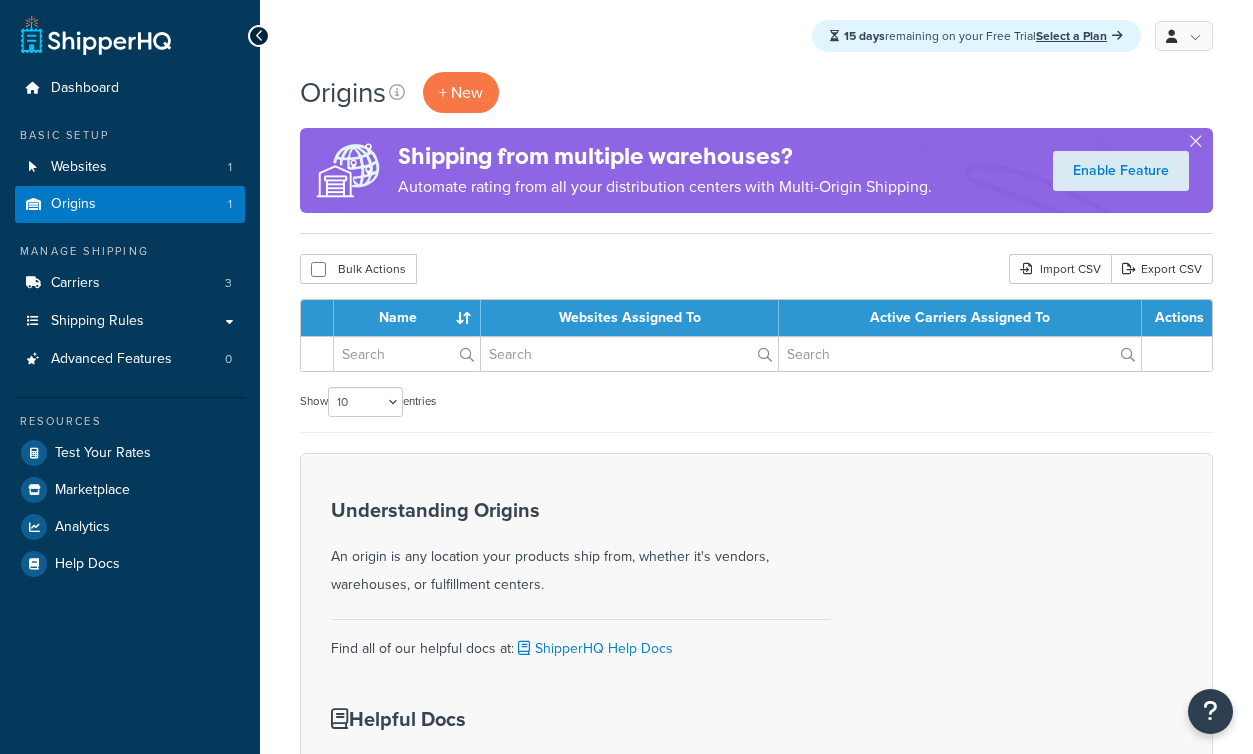 scroll, scrollTop: 0, scrollLeft: 0, axis: both 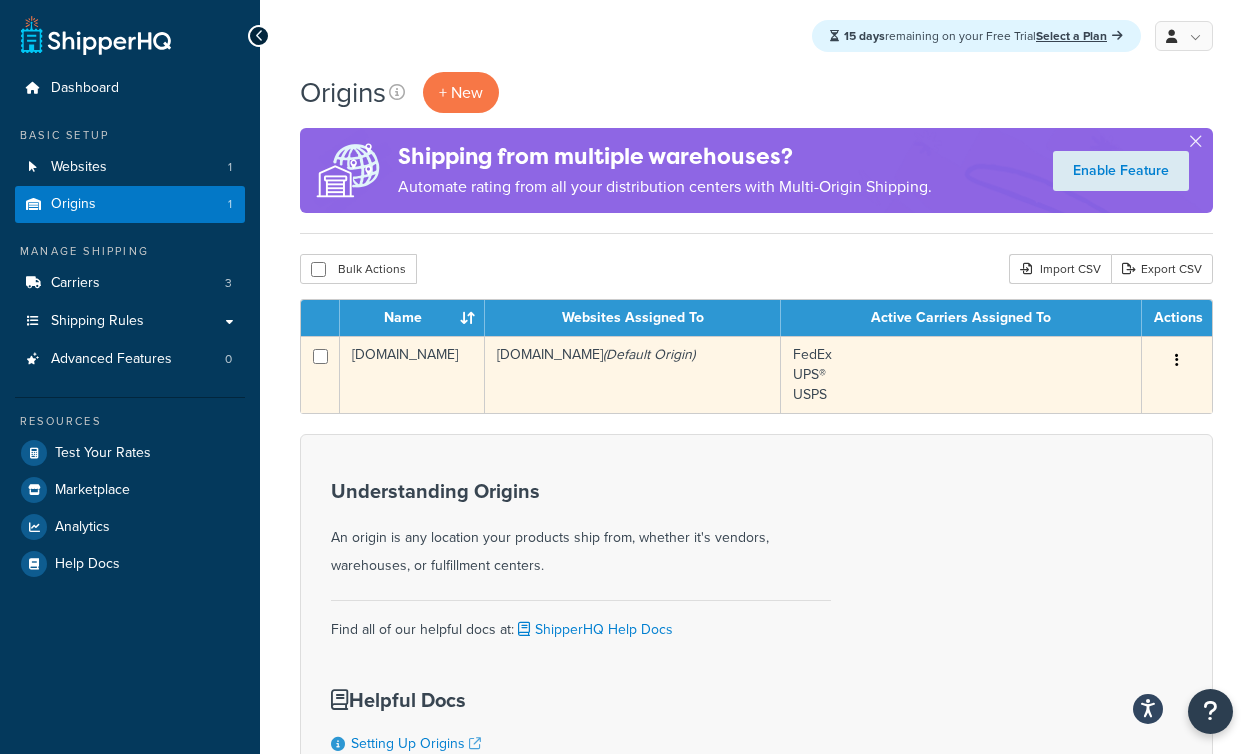 drag, startPoint x: 491, startPoint y: 352, endPoint x: 512, endPoint y: 383, distance: 37.44329 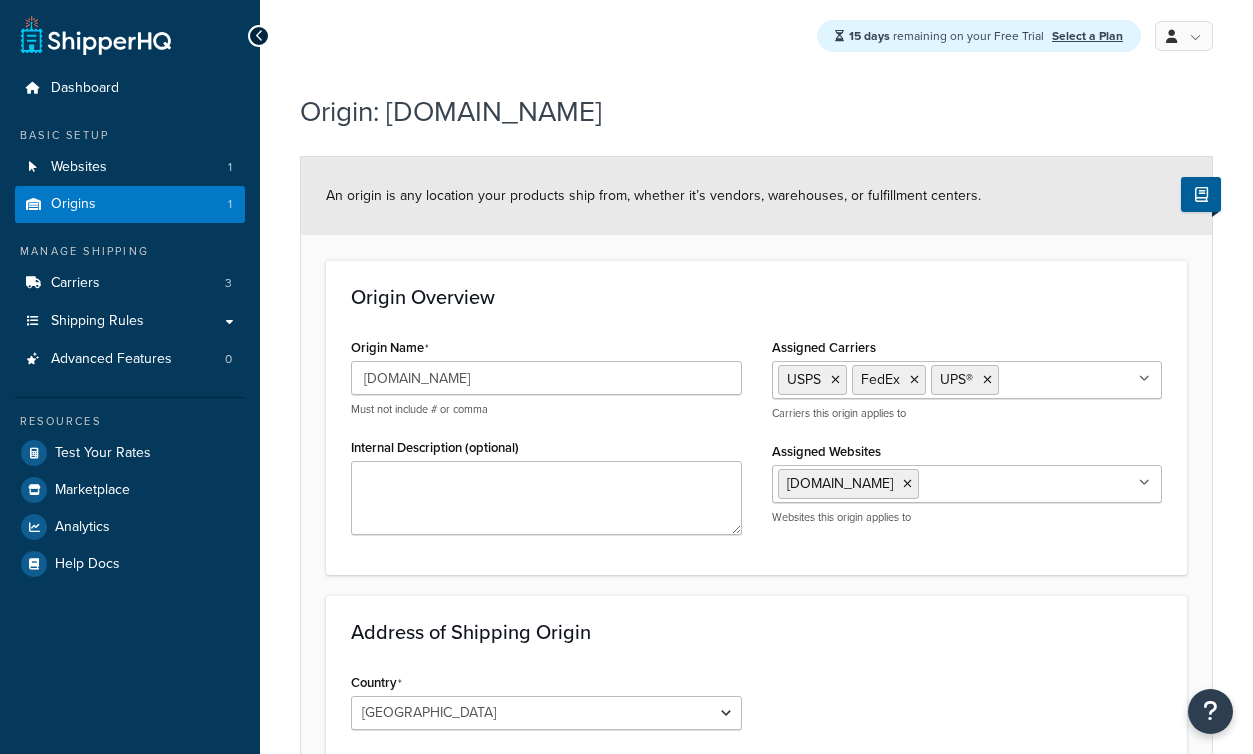 select on "13" 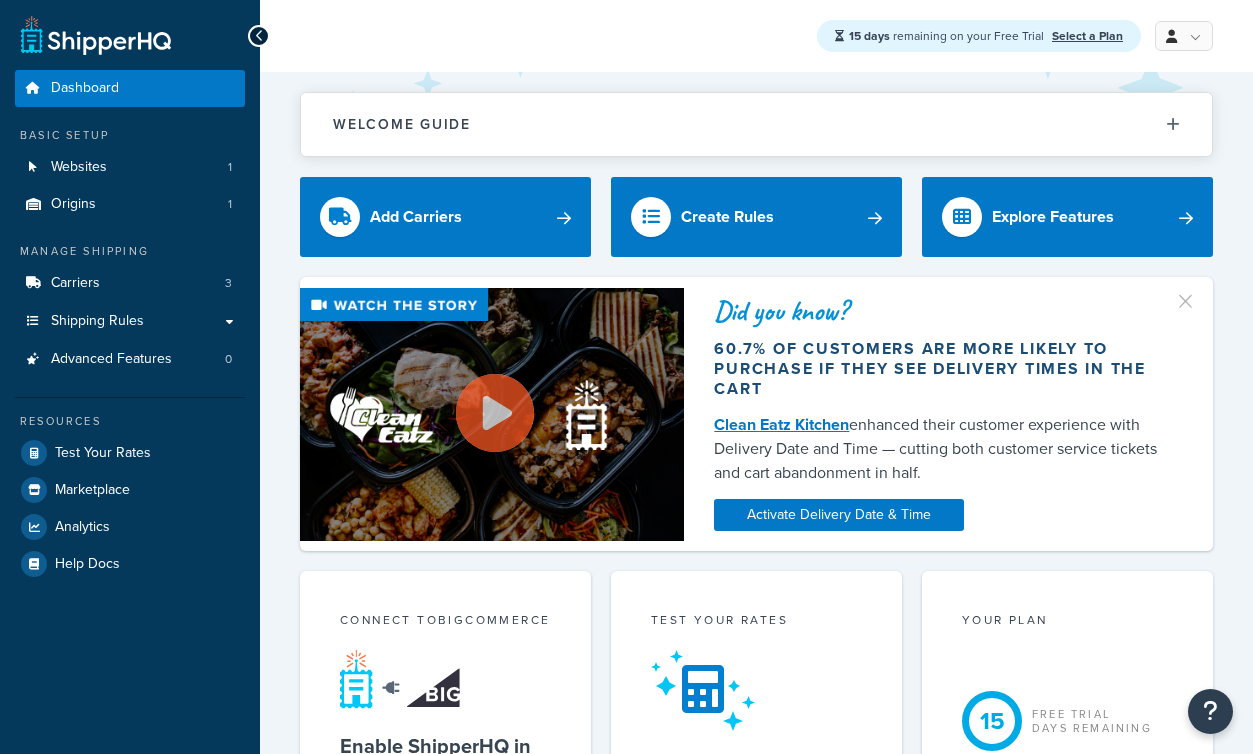 scroll, scrollTop: 0, scrollLeft: 0, axis: both 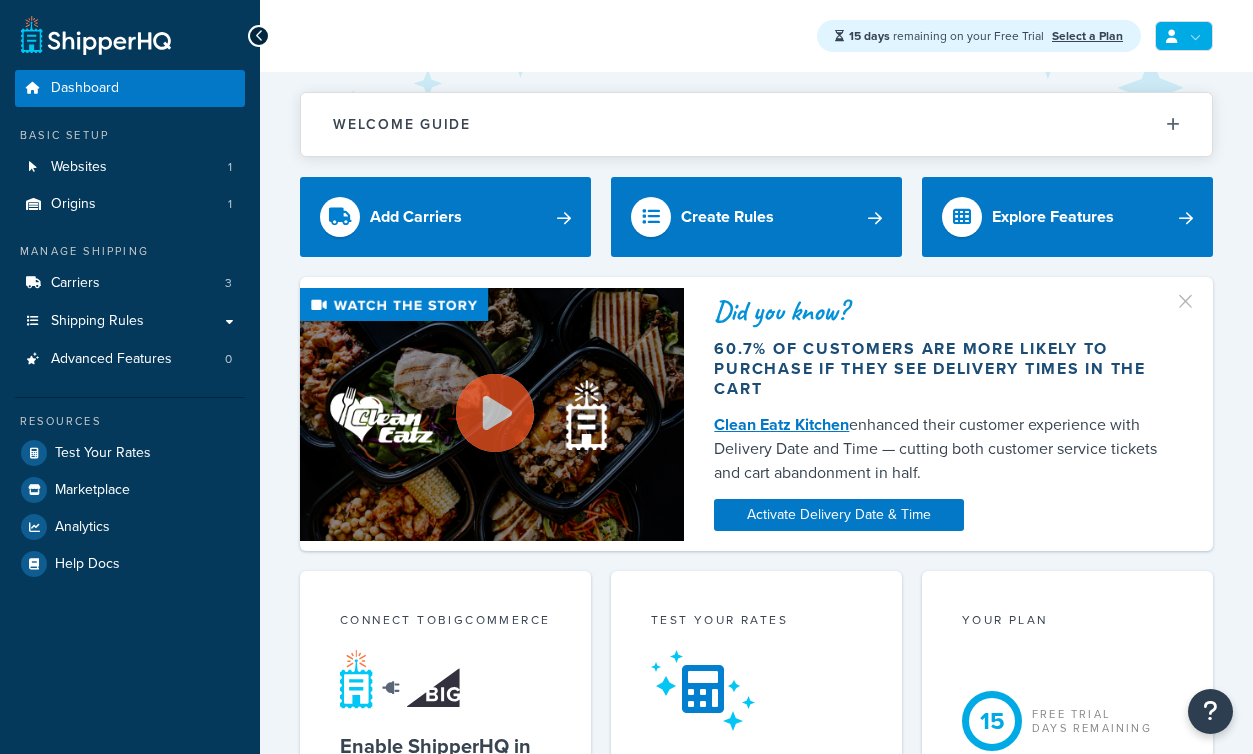 click at bounding box center (1184, 36) 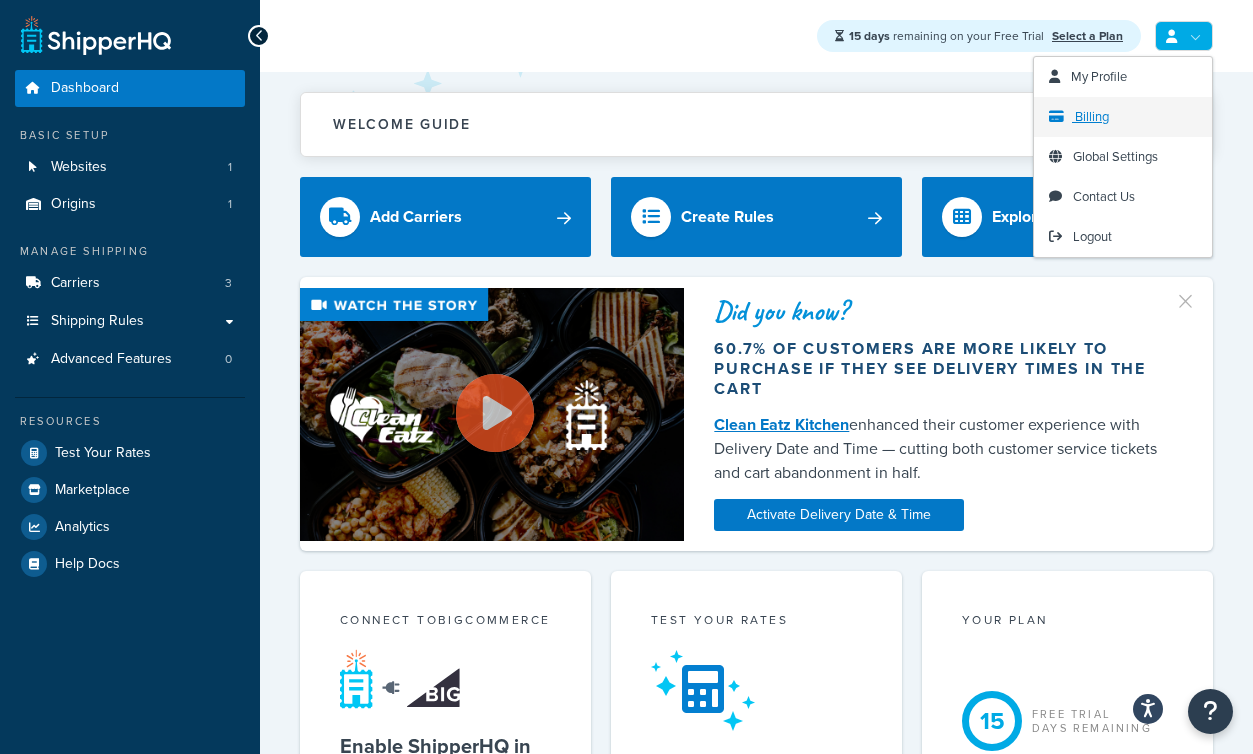 scroll, scrollTop: 0, scrollLeft: 0, axis: both 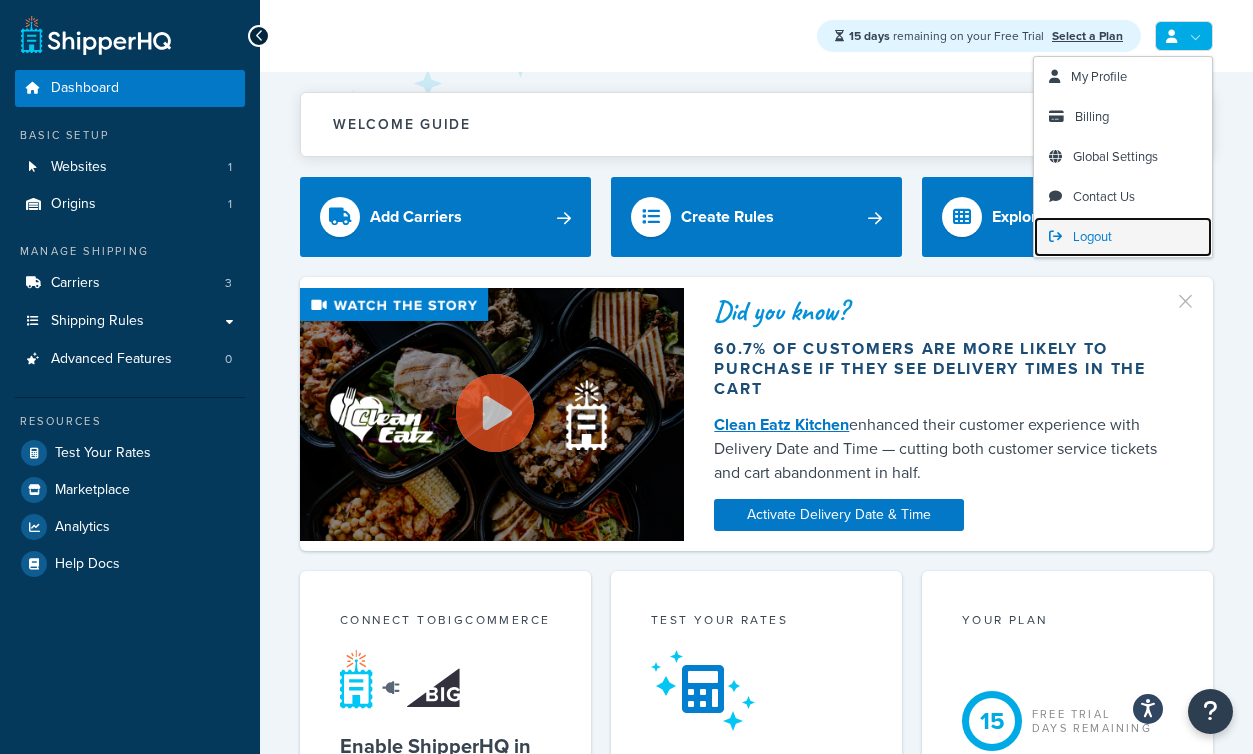 click on "Logout" at bounding box center [1092, 236] 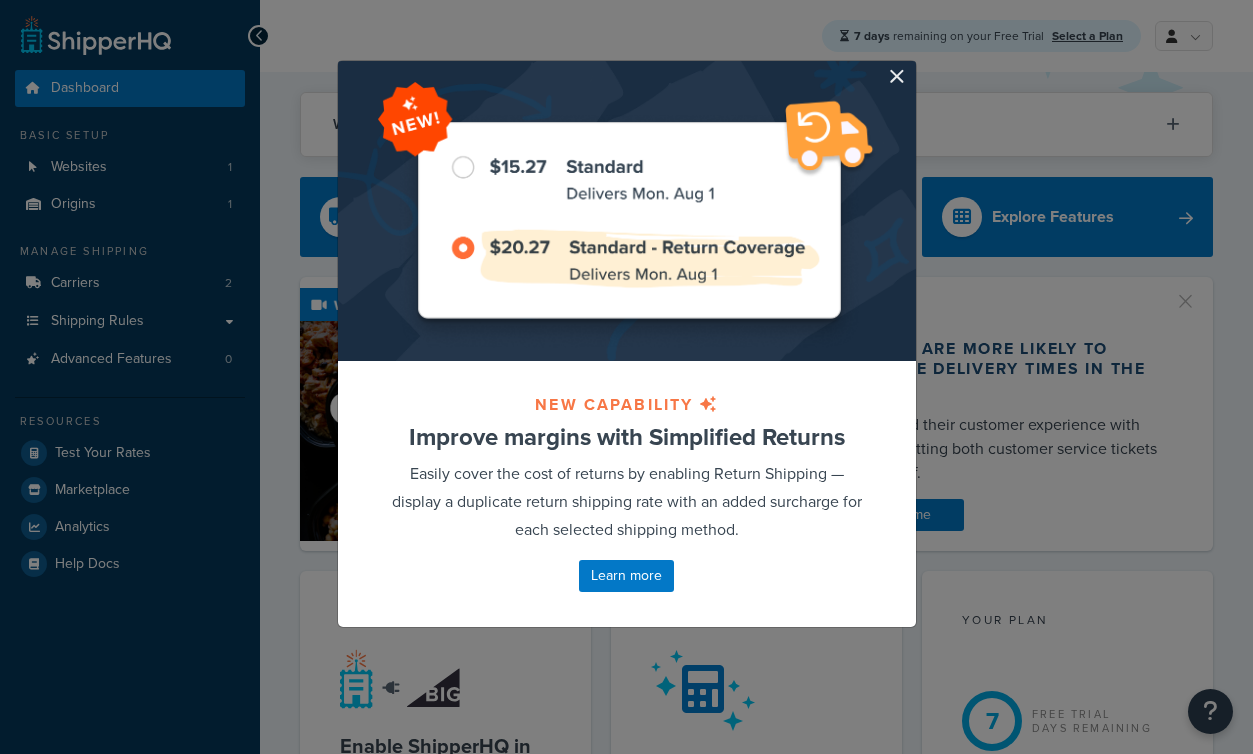 scroll, scrollTop: 0, scrollLeft: 0, axis: both 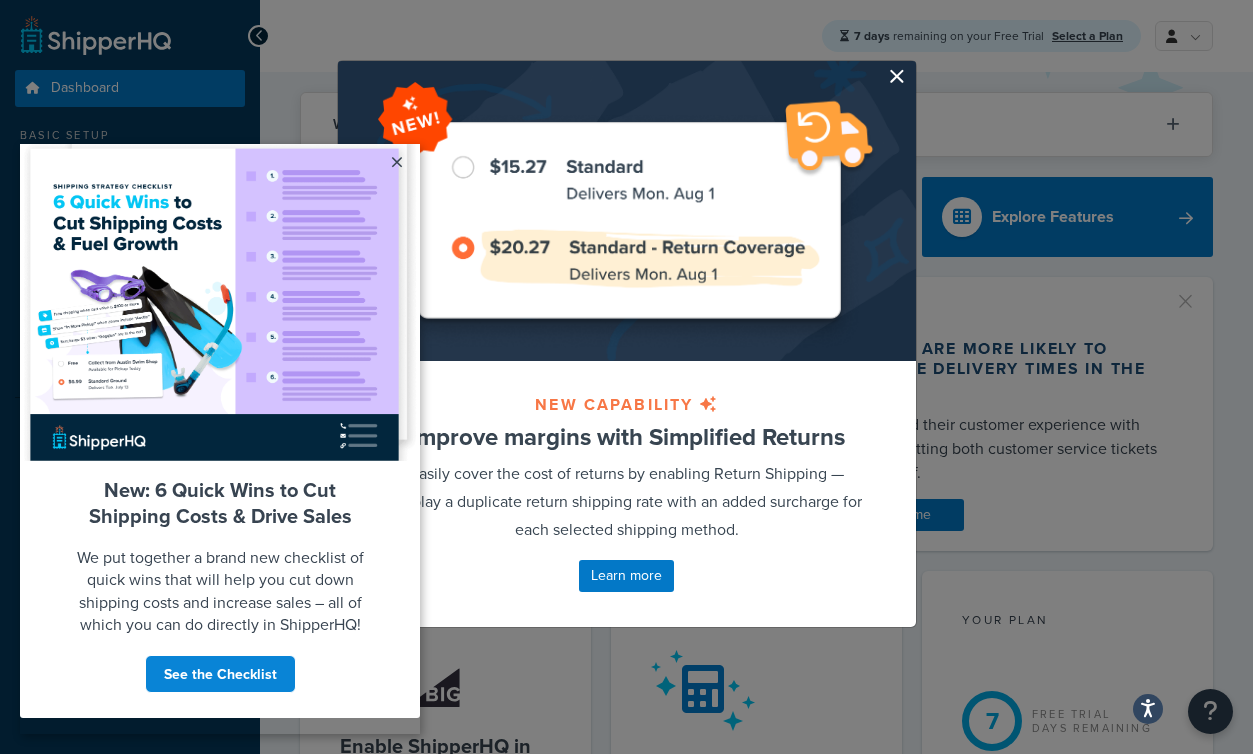 click at bounding box center [913, 63] 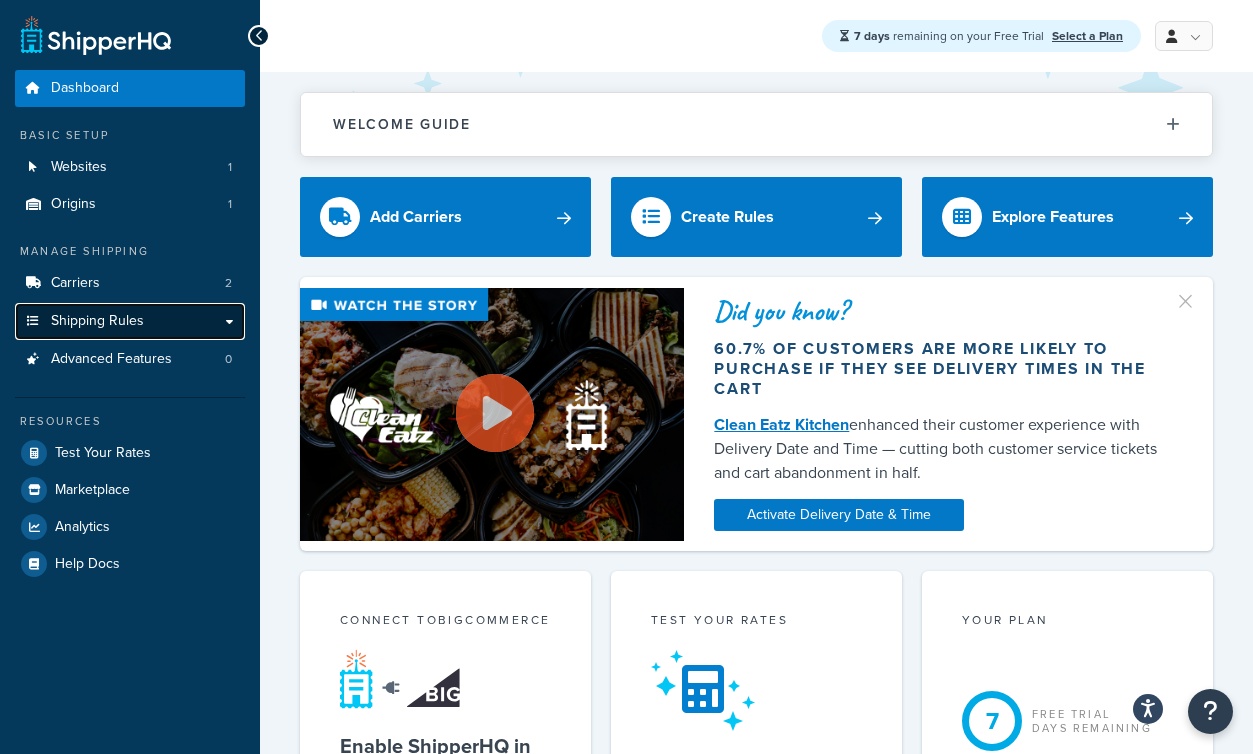 click on "Shipping Rules" at bounding box center (130, 321) 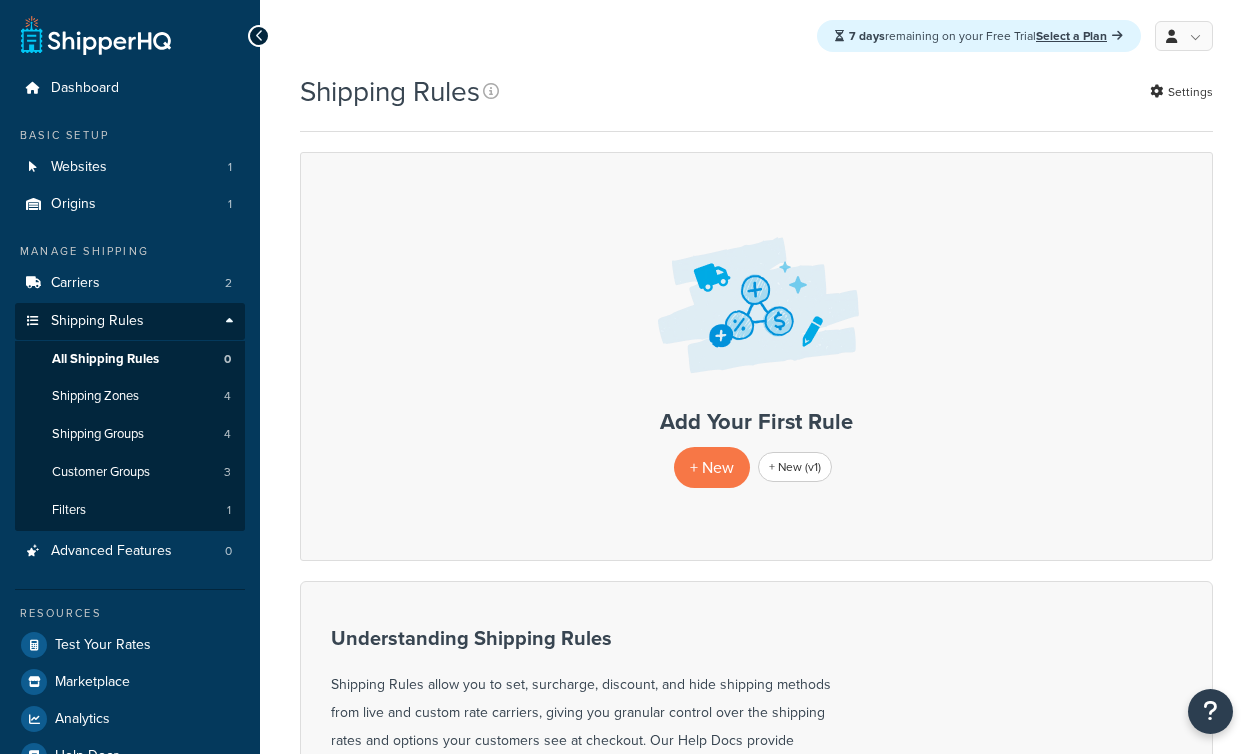 scroll, scrollTop: 0, scrollLeft: 0, axis: both 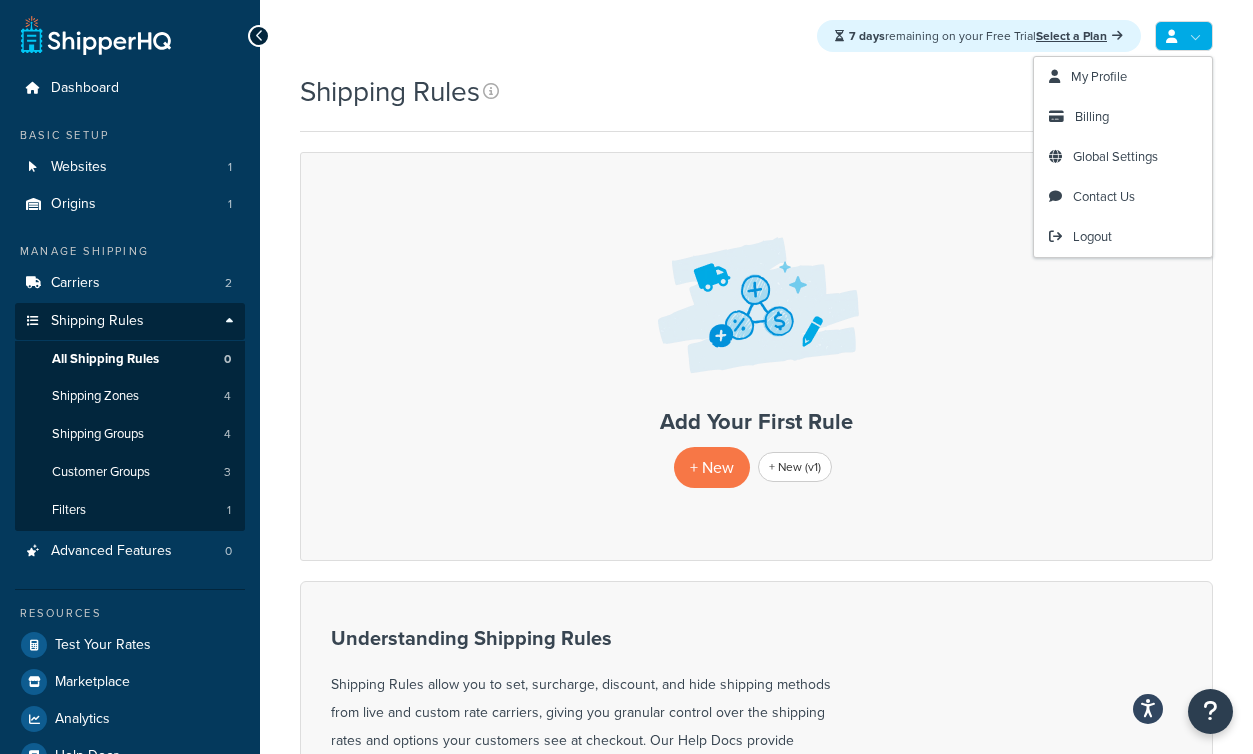 click at bounding box center (1184, 36) 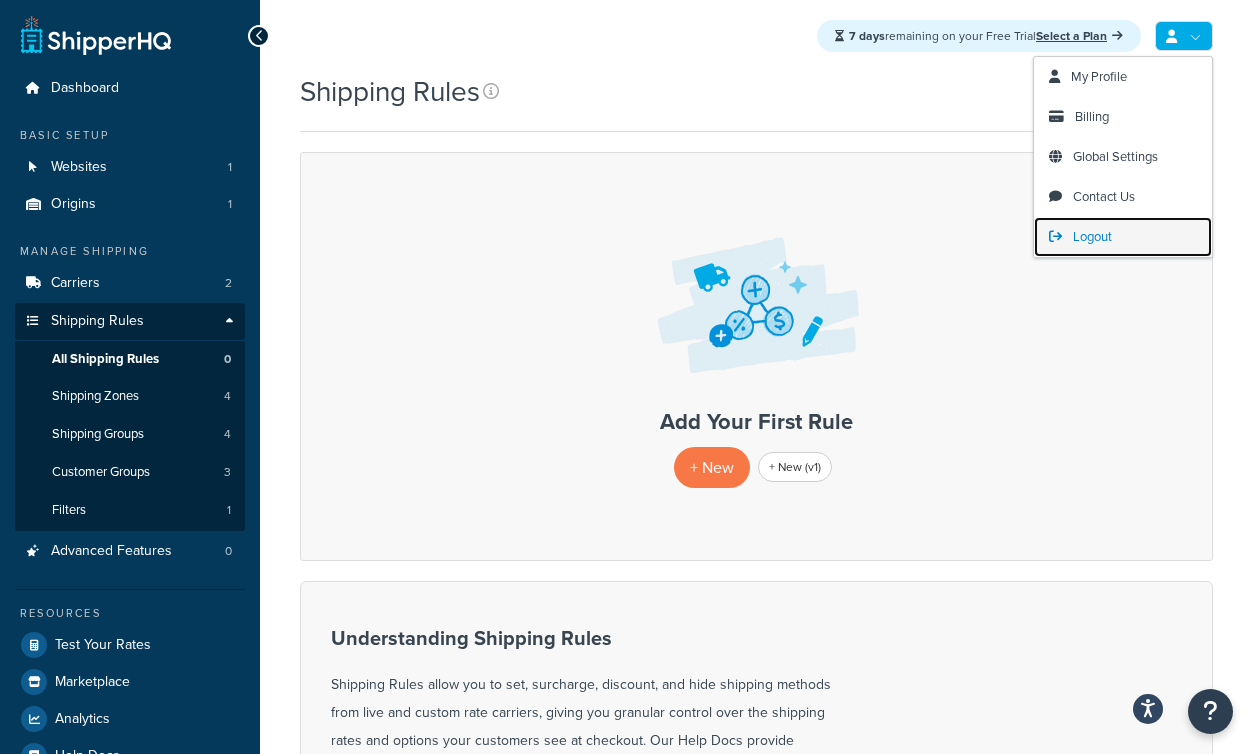 click on "Logout" at bounding box center [1123, 237] 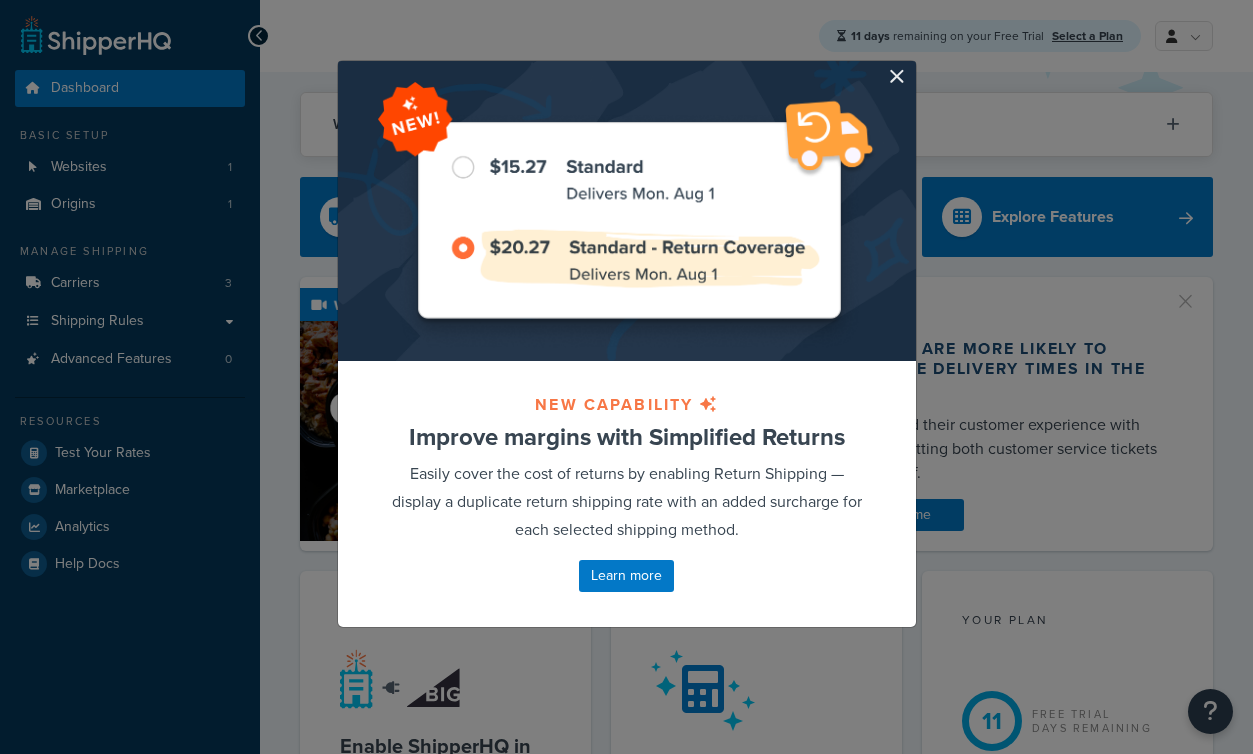scroll, scrollTop: 0, scrollLeft: 0, axis: both 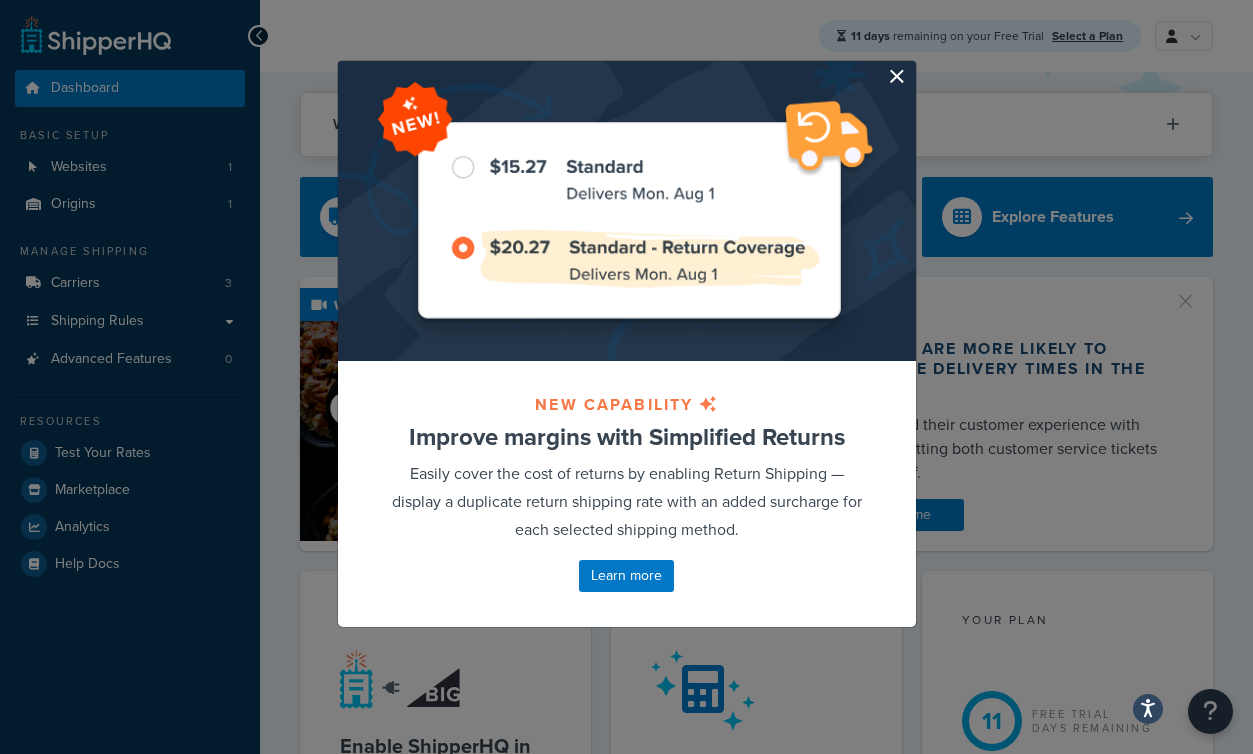 click at bounding box center [913, 63] 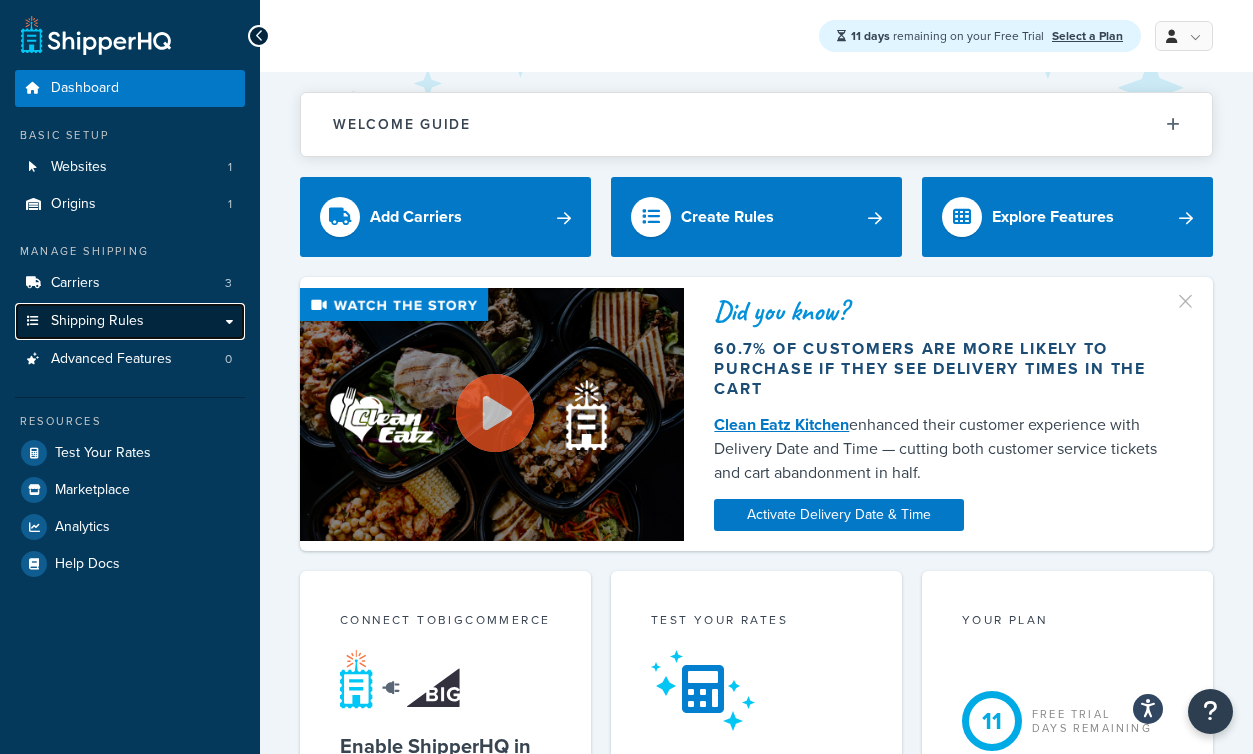 click on "Shipping Rules" at bounding box center (130, 321) 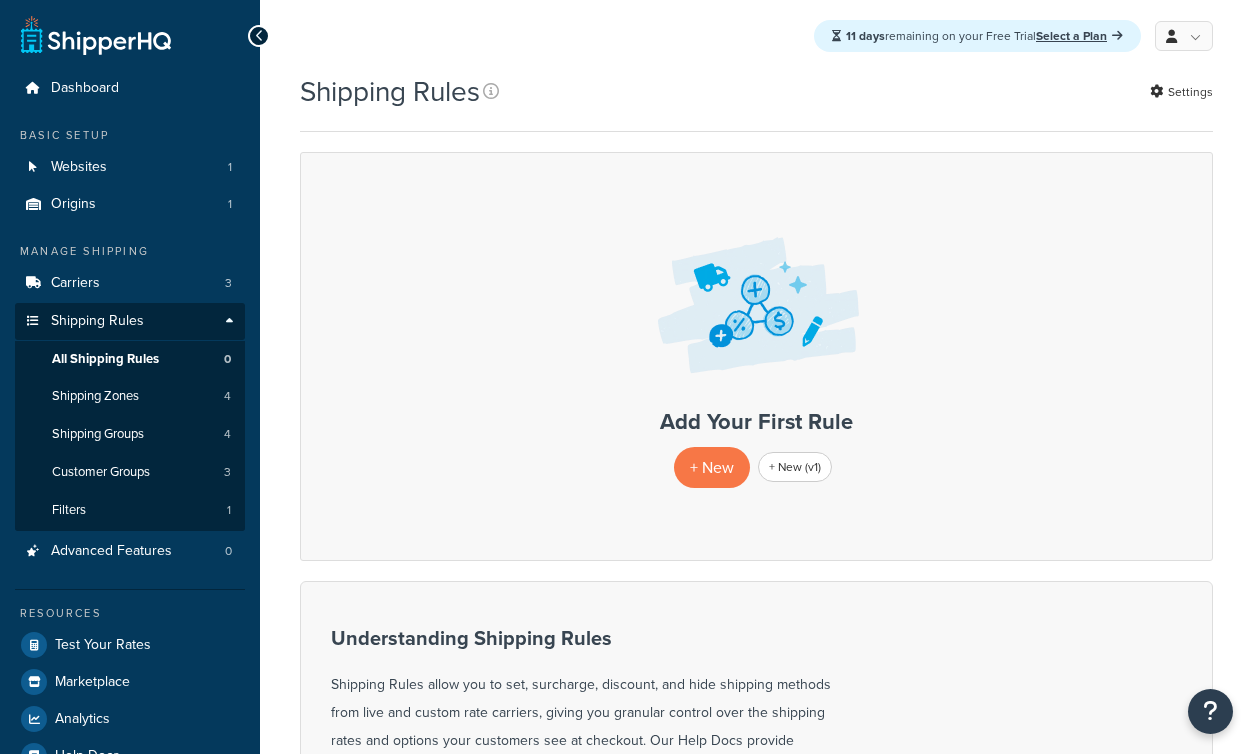 scroll, scrollTop: 0, scrollLeft: 0, axis: both 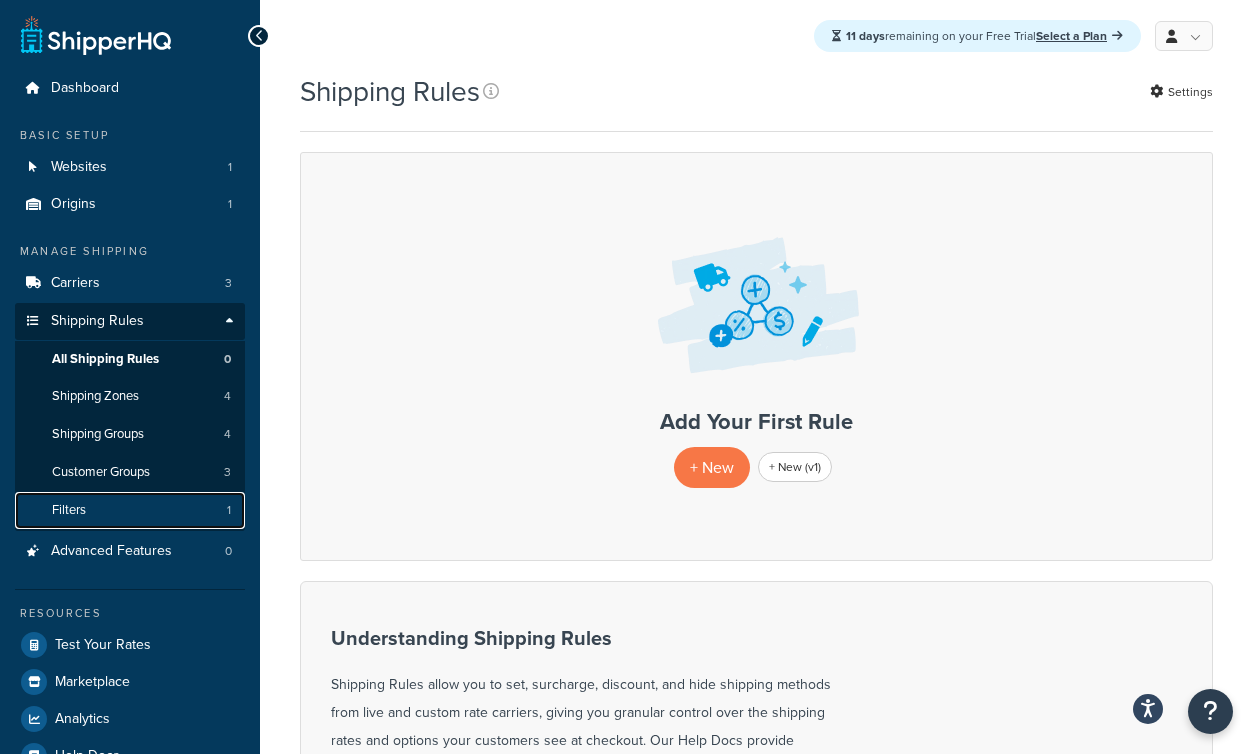 click on "Filters
1" at bounding box center [130, 510] 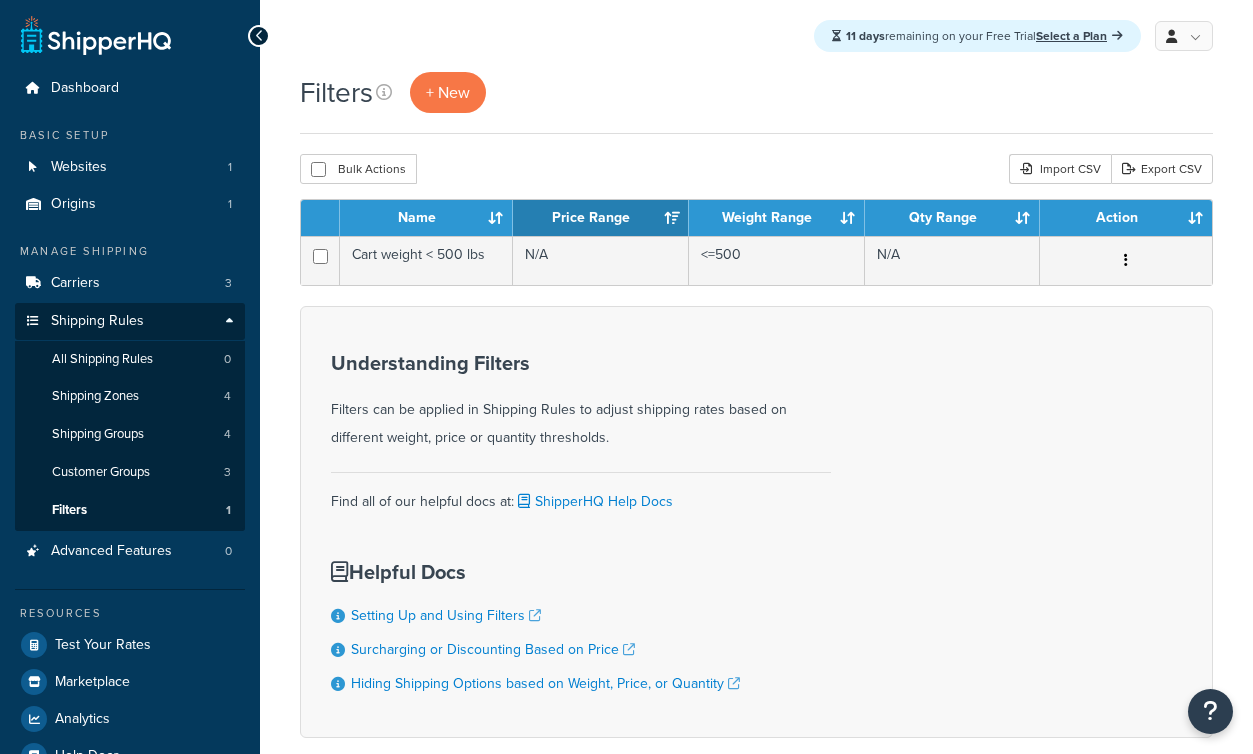 scroll, scrollTop: 0, scrollLeft: 0, axis: both 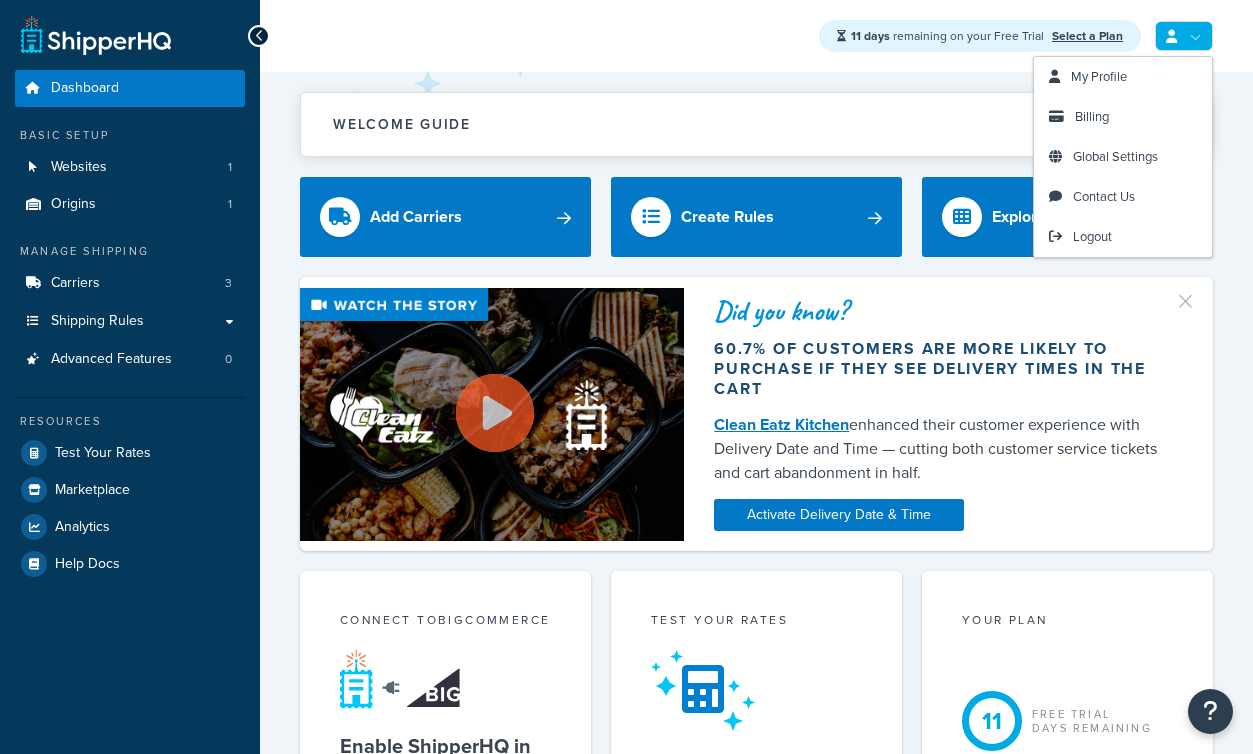 click at bounding box center (1184, 36) 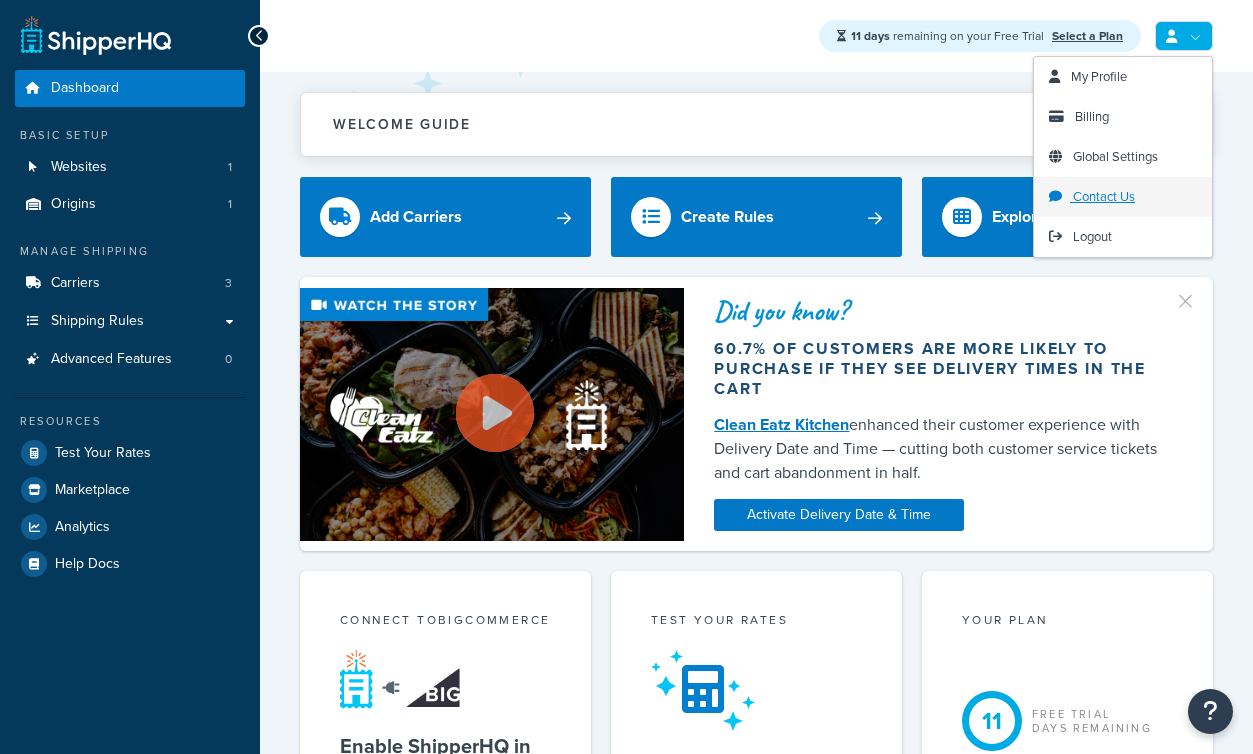 scroll, scrollTop: 0, scrollLeft: 0, axis: both 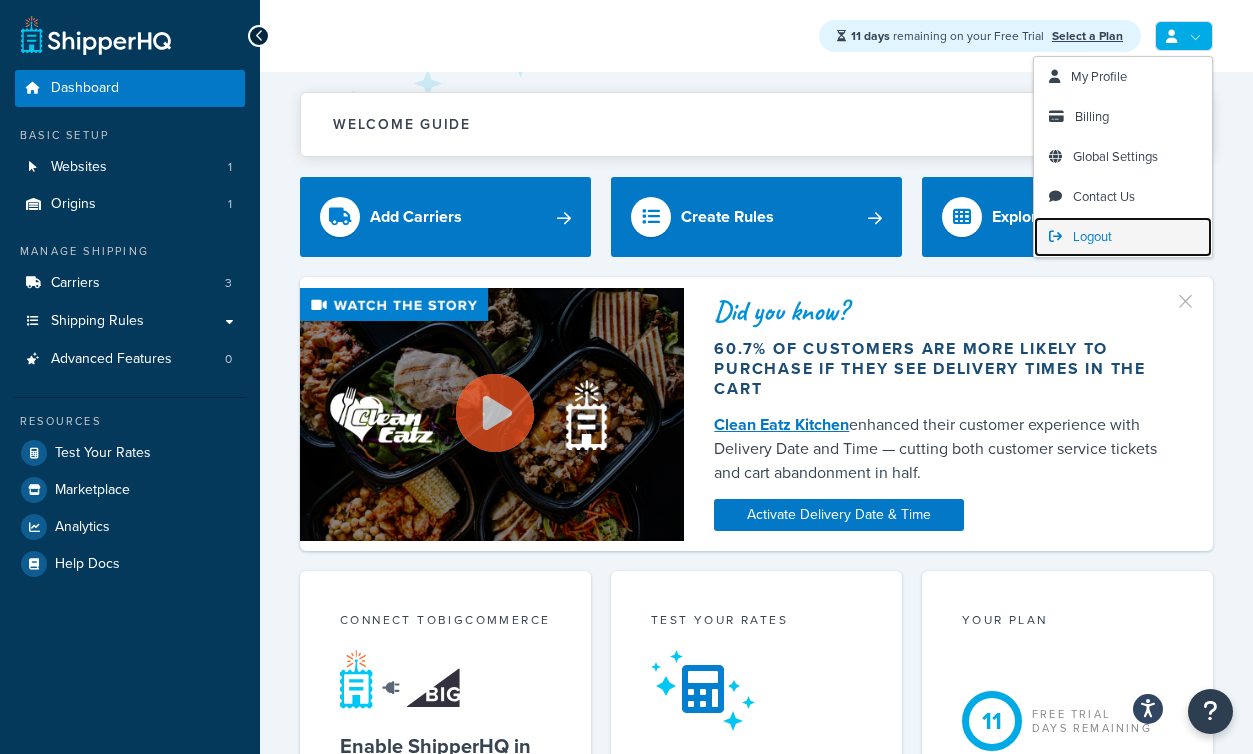 click on "Logout" at bounding box center [1123, 237] 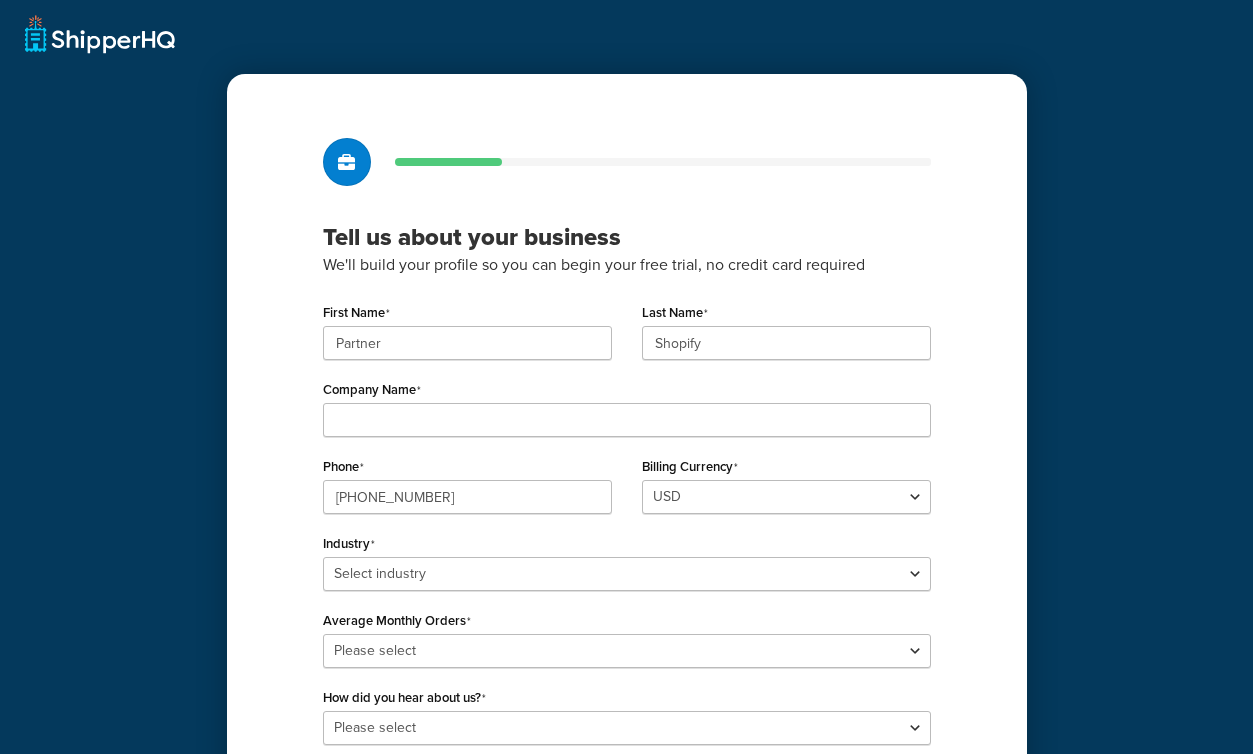 scroll, scrollTop: 0, scrollLeft: 0, axis: both 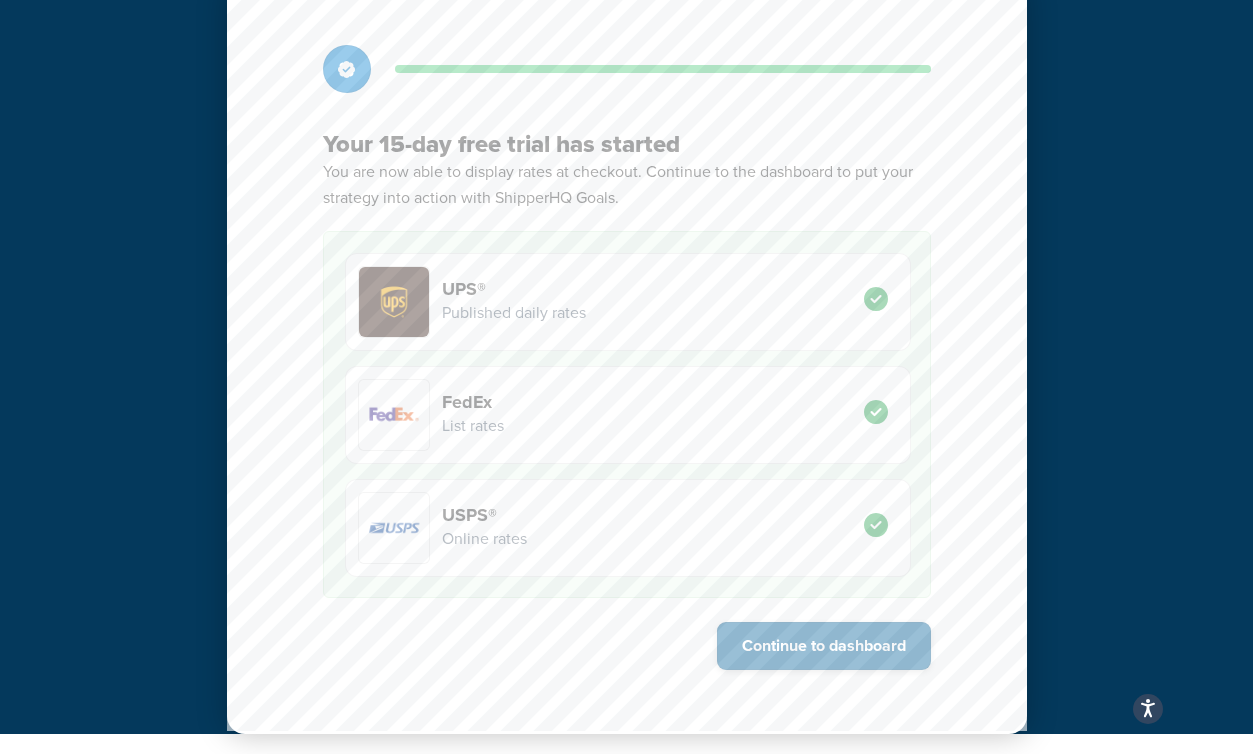 click on "Continue to dashboard" at bounding box center [824, 646] 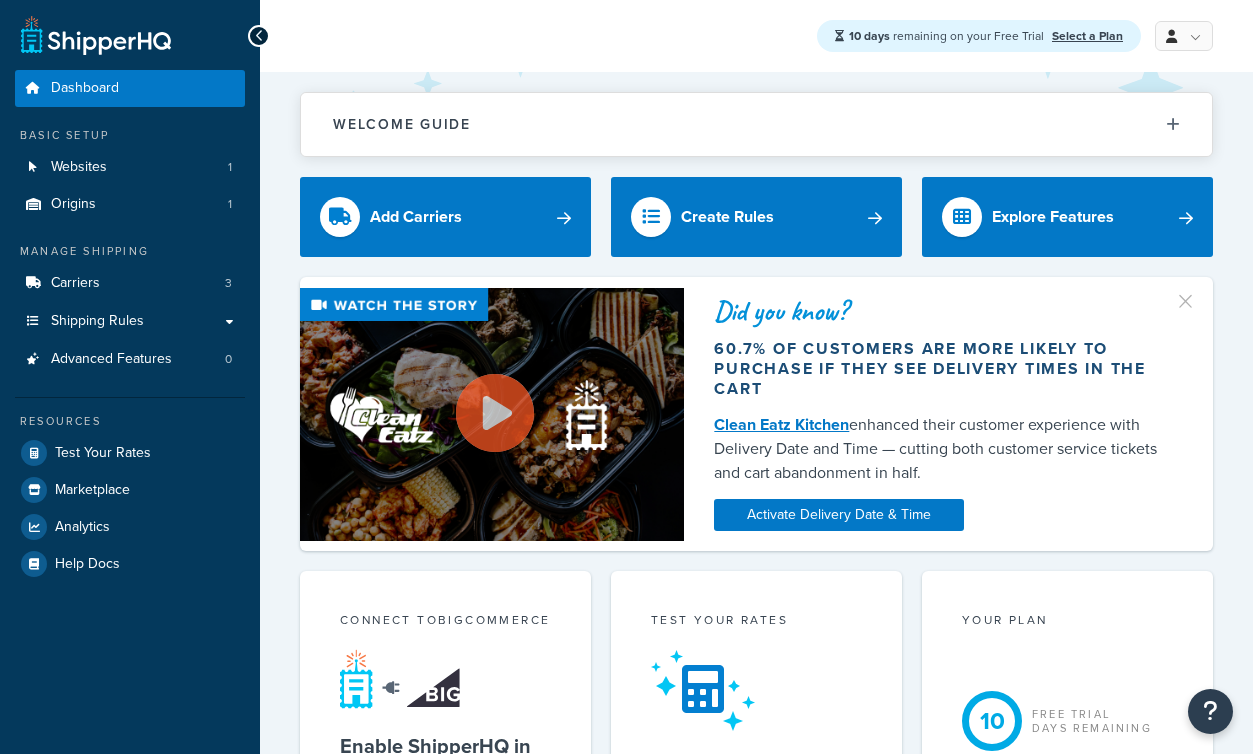 scroll, scrollTop: 0, scrollLeft: 0, axis: both 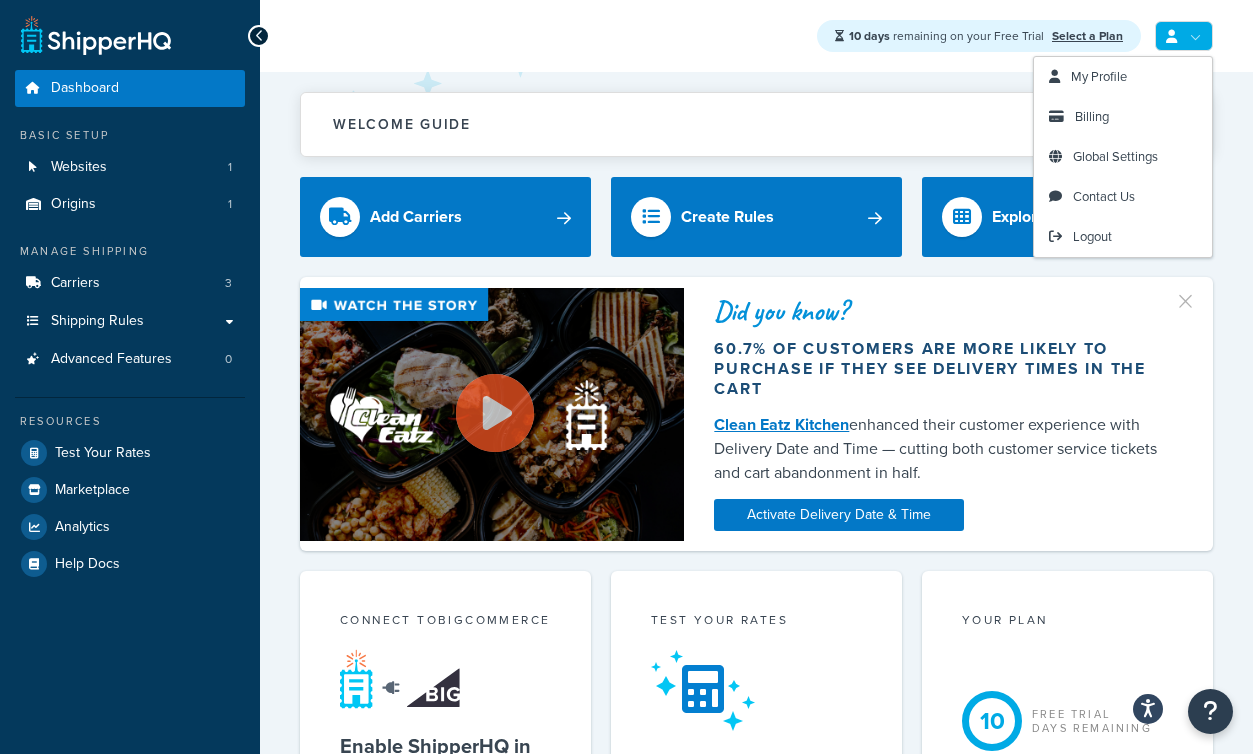 click at bounding box center [1184, 36] 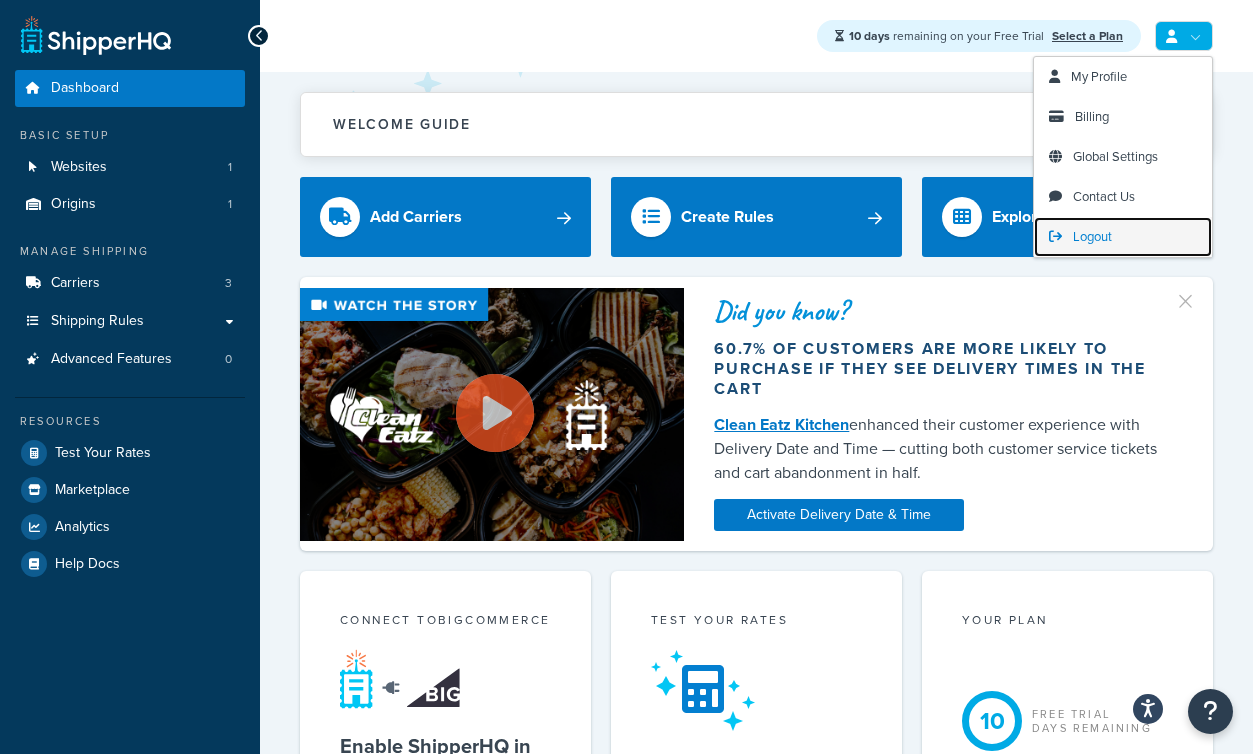 click on "Logout" at bounding box center (1123, 237) 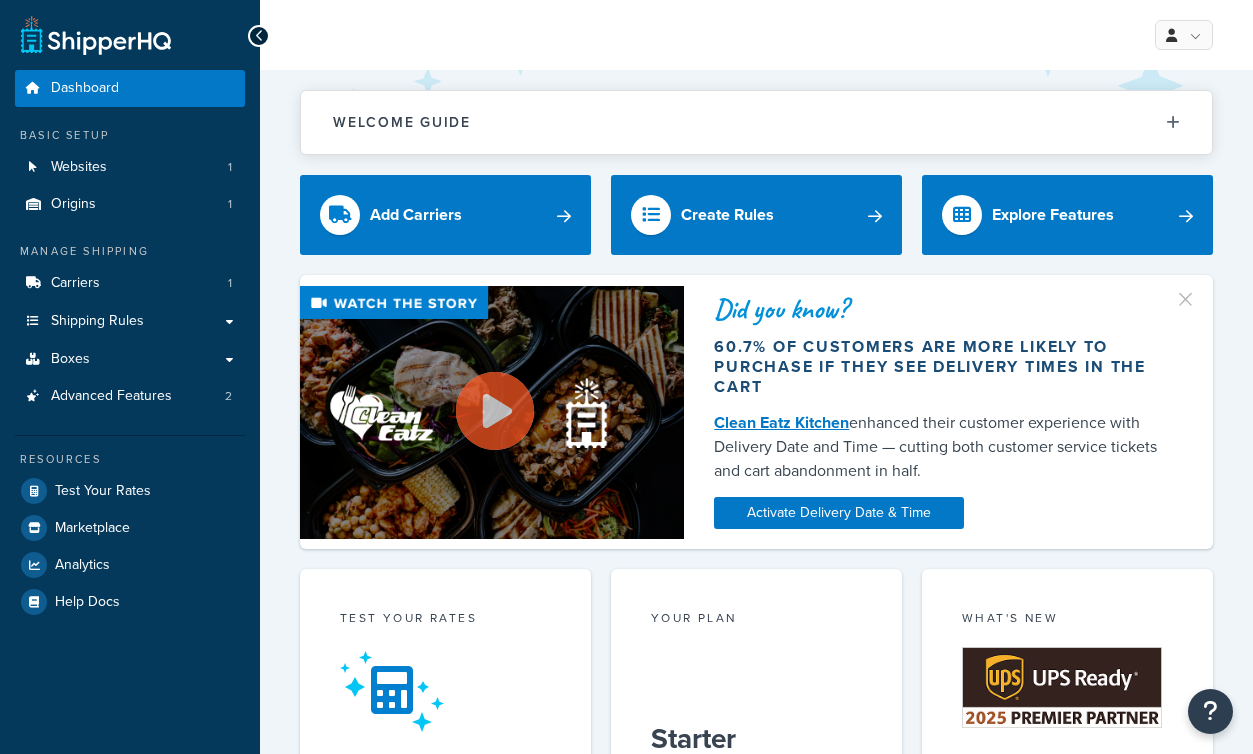 scroll, scrollTop: 0, scrollLeft: 0, axis: both 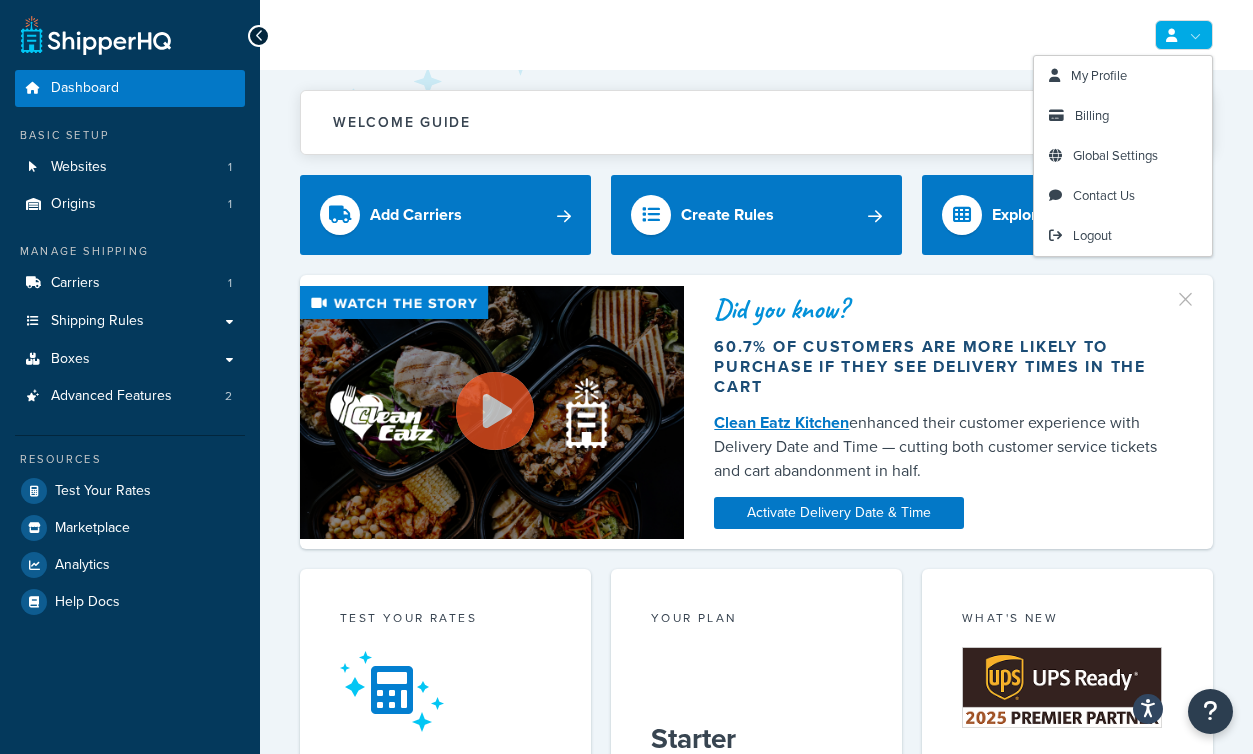 click at bounding box center (1184, 35) 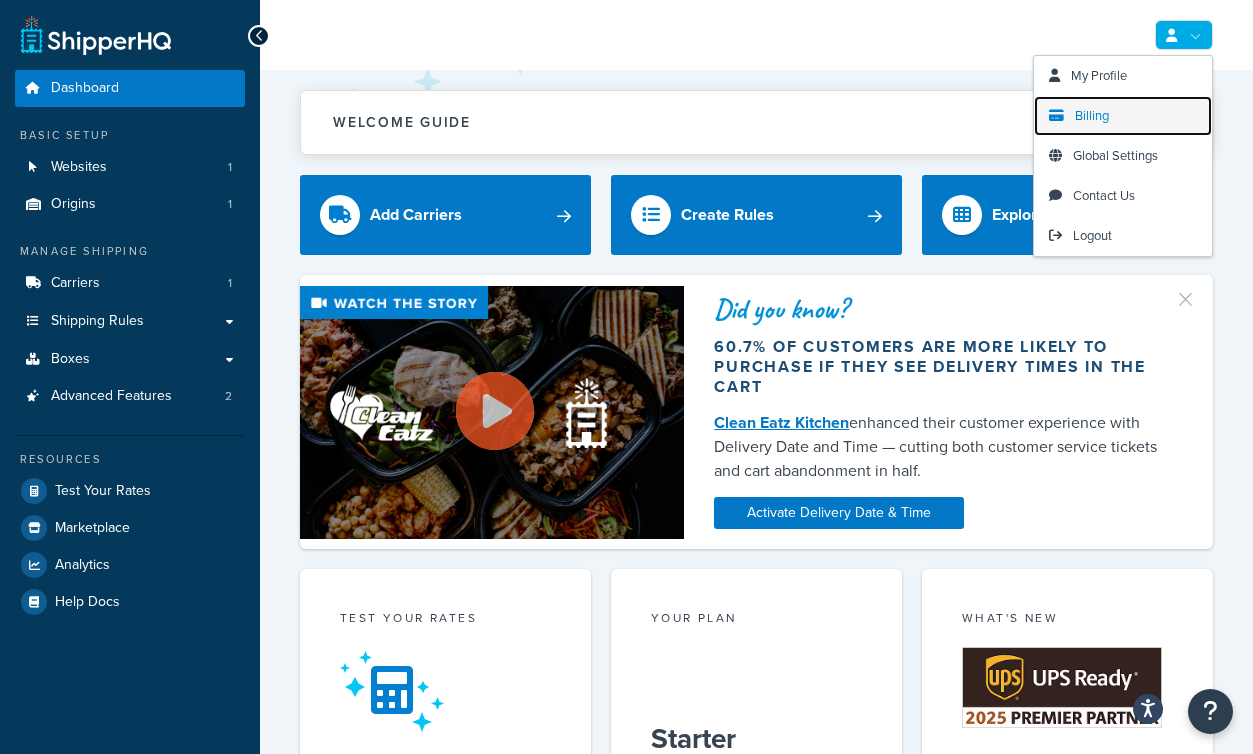click on "Billing" at bounding box center (1092, 115) 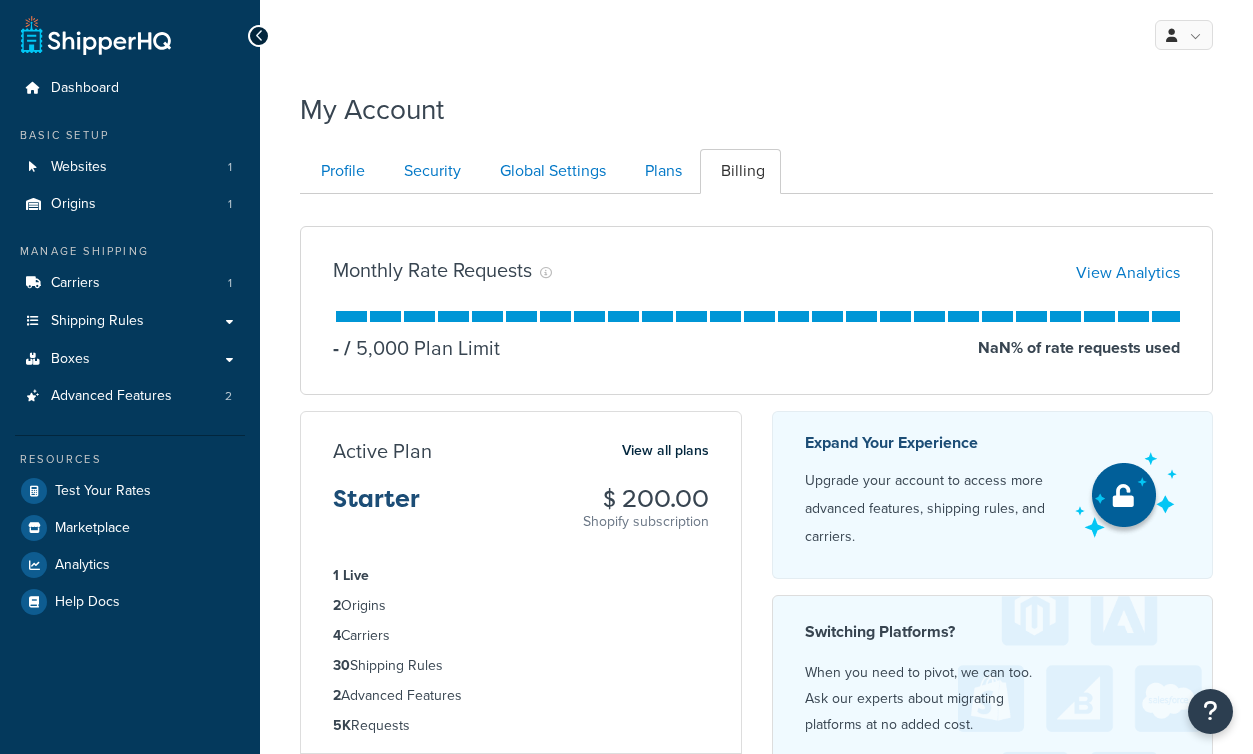 scroll, scrollTop: 0, scrollLeft: 0, axis: both 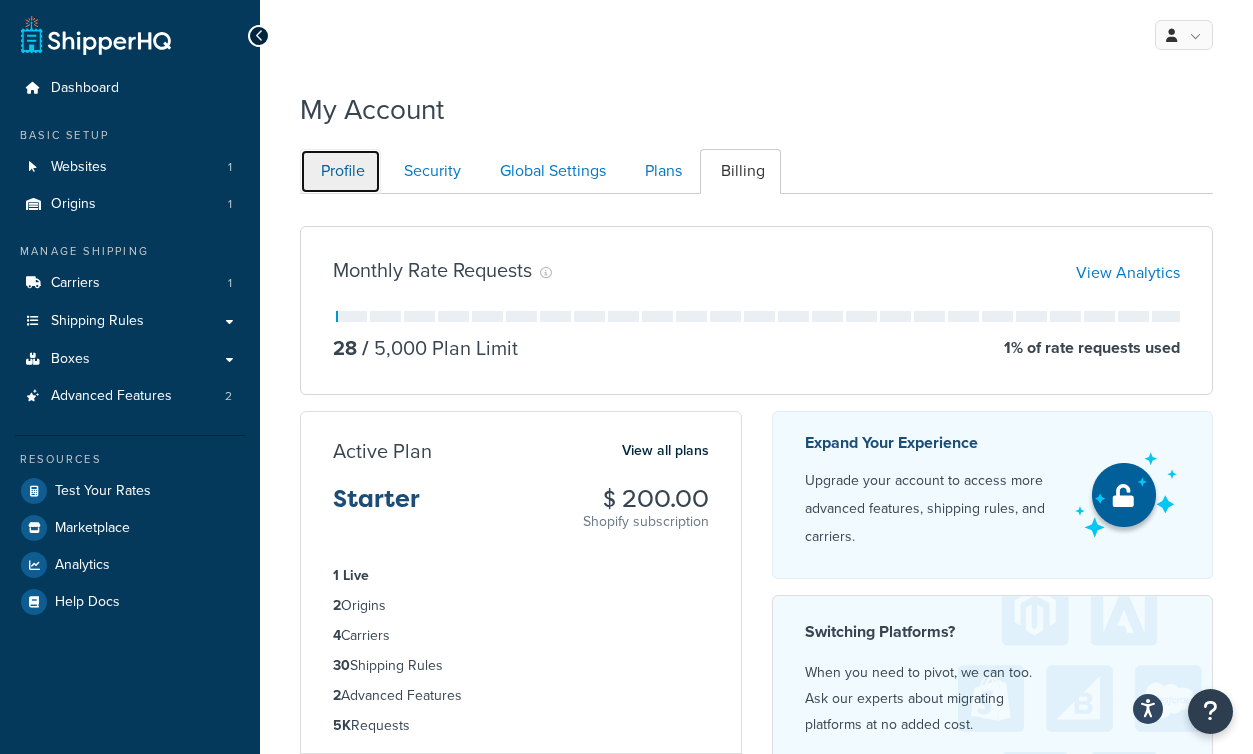 click on "Profile" at bounding box center (340, 171) 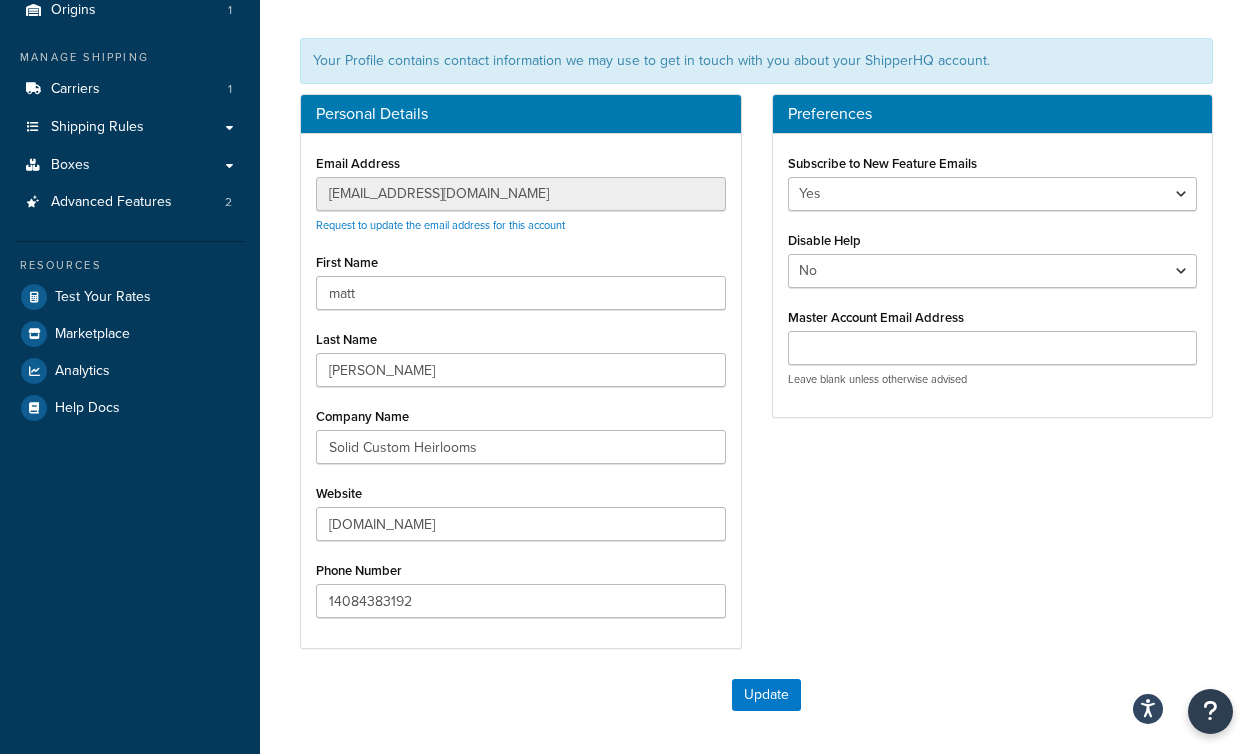 scroll, scrollTop: 0, scrollLeft: 0, axis: both 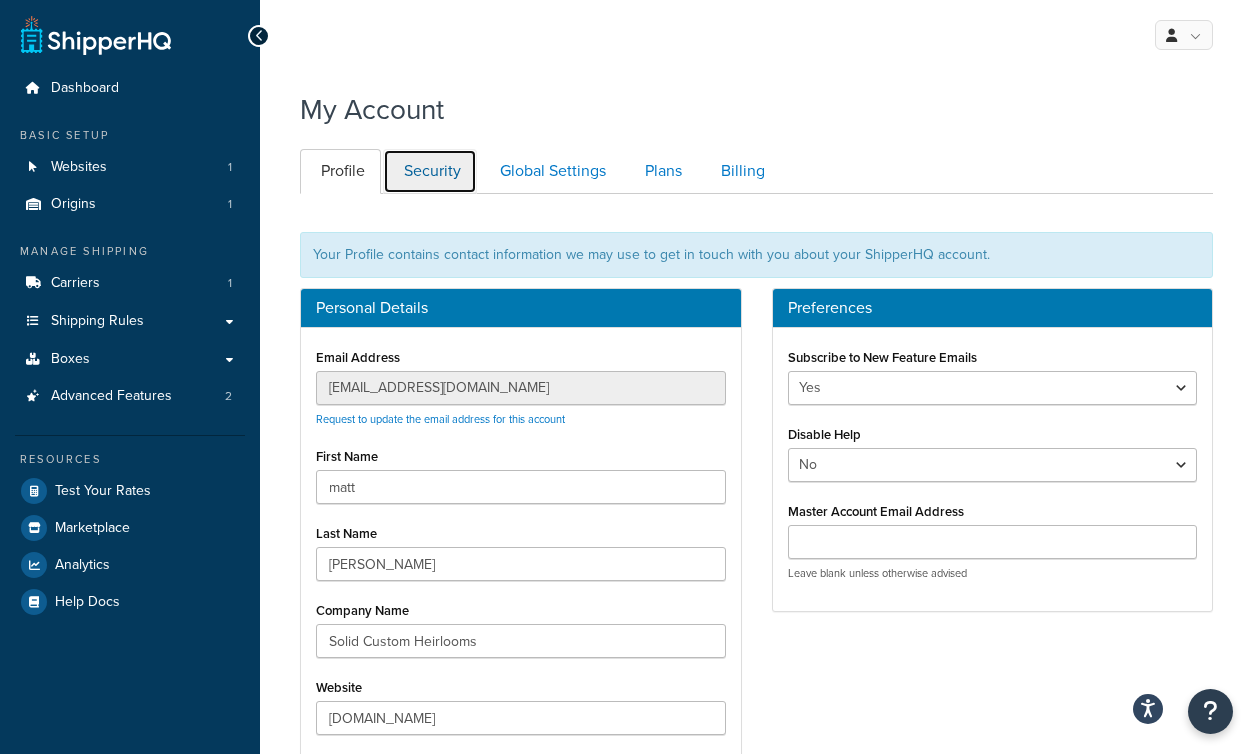 click on "Security" at bounding box center (430, 171) 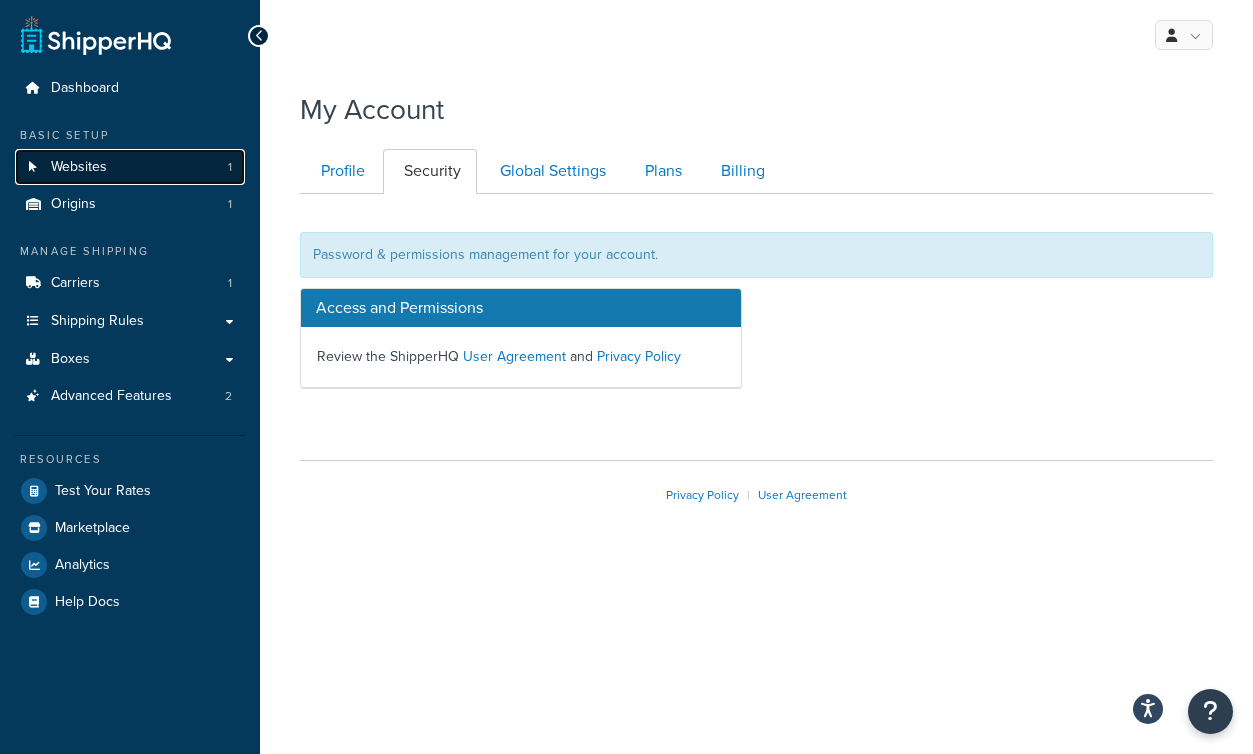 click on "Websites
1" at bounding box center [130, 167] 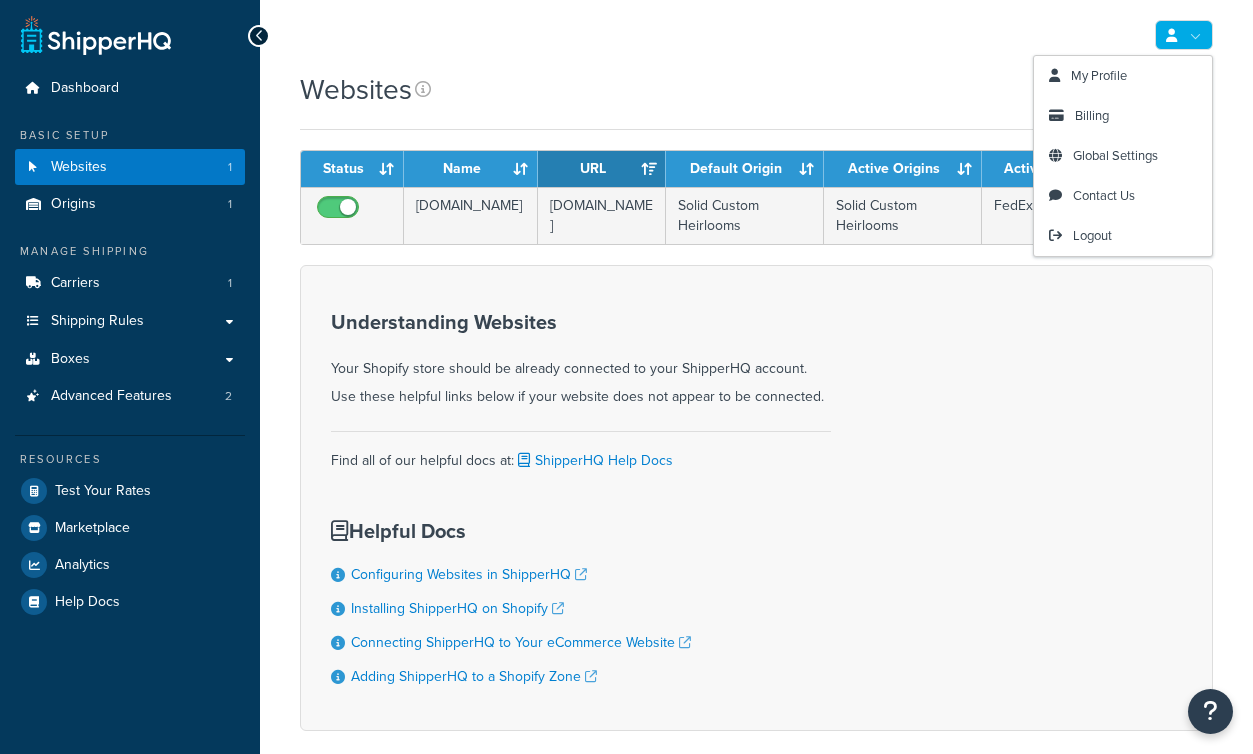 scroll, scrollTop: 0, scrollLeft: 0, axis: both 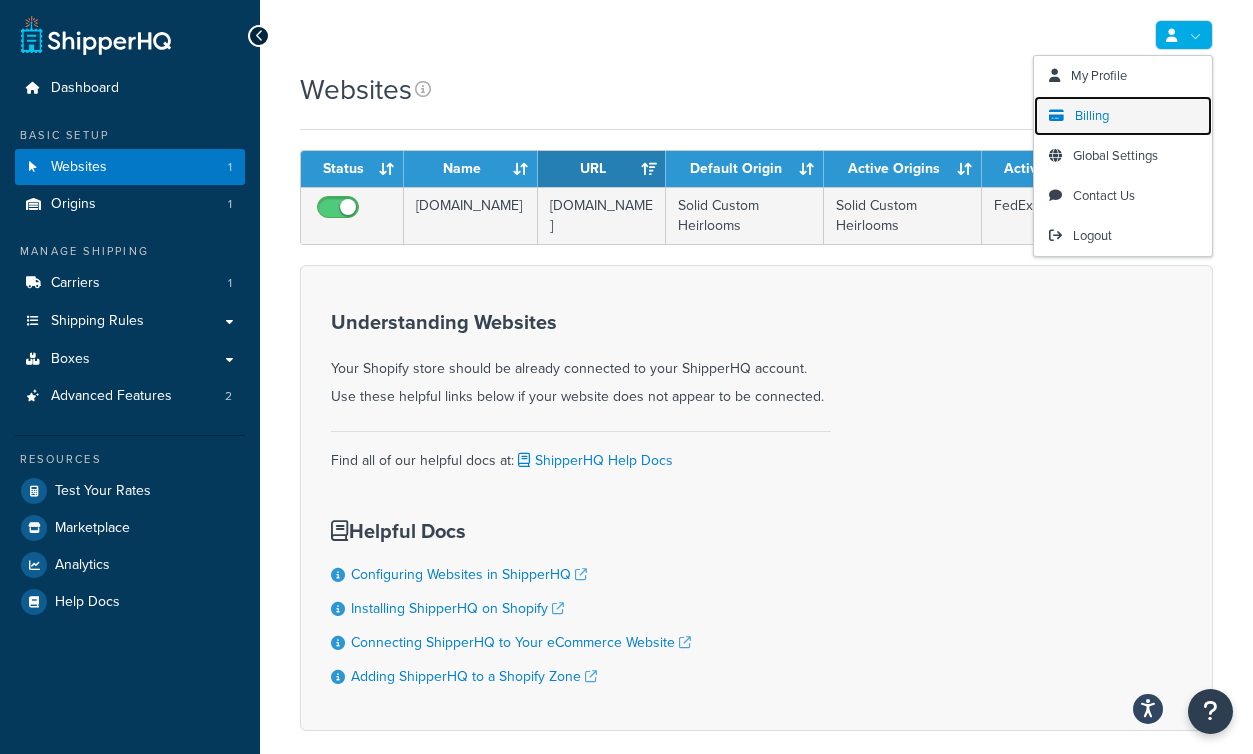 click on "Billing" at bounding box center (1123, 116) 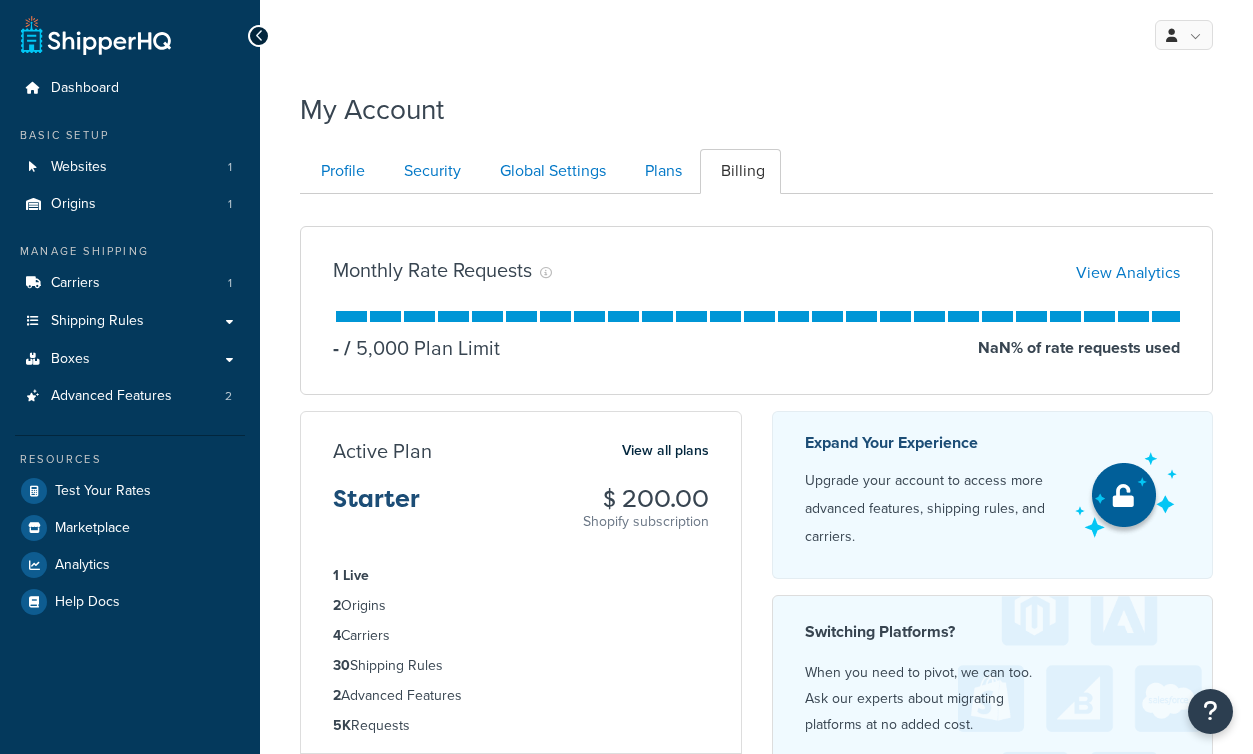 scroll, scrollTop: 0, scrollLeft: 0, axis: both 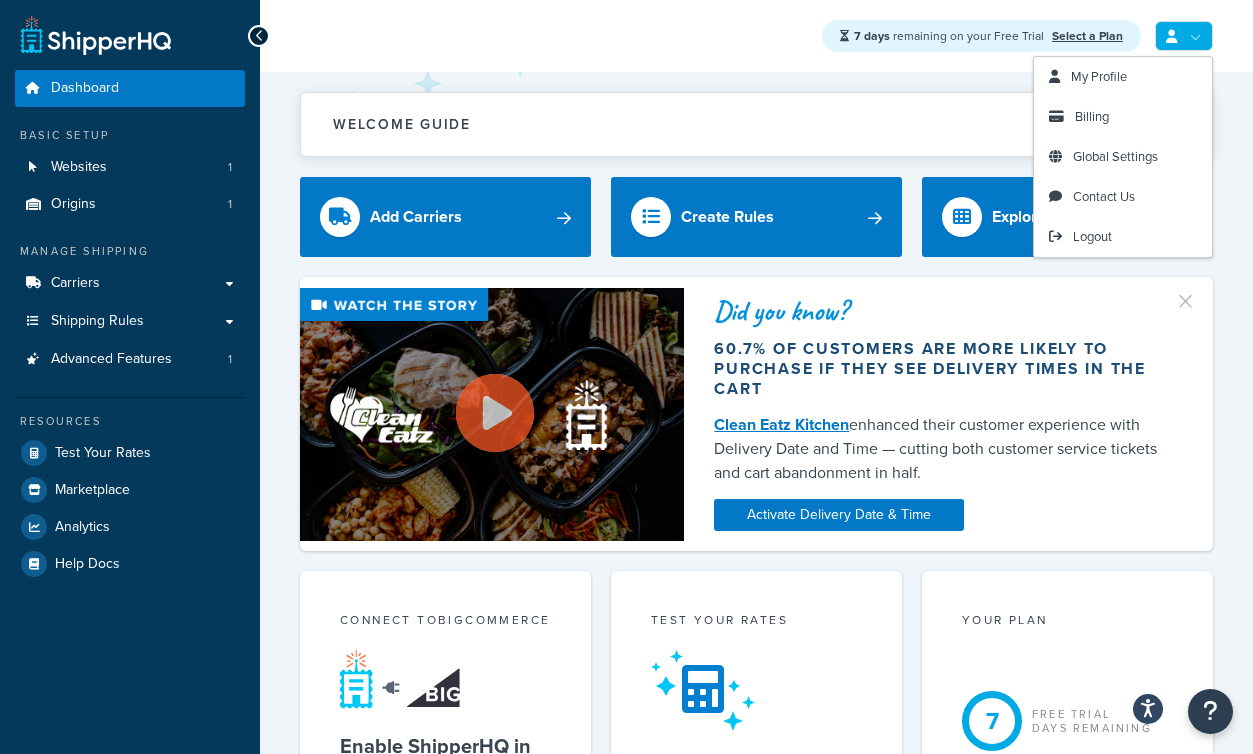 click at bounding box center (1184, 36) 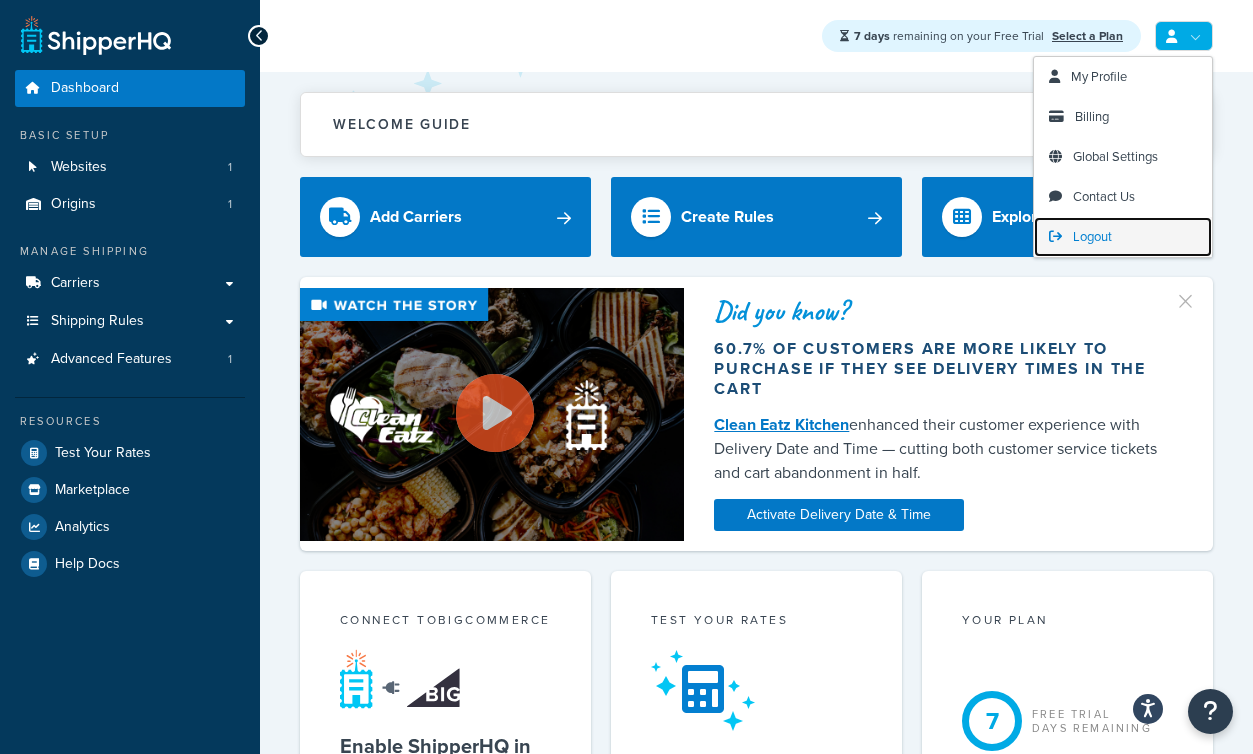 click on "Logout" at bounding box center (1123, 237) 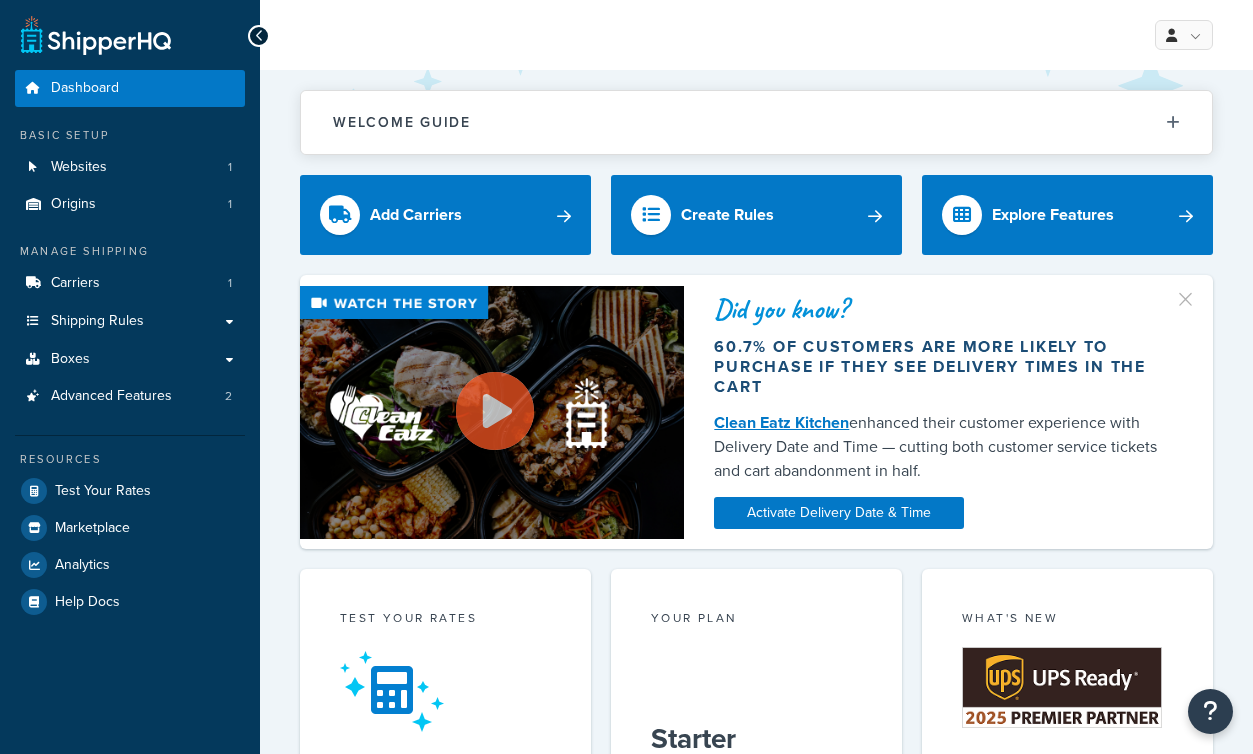 scroll, scrollTop: 0, scrollLeft: 0, axis: both 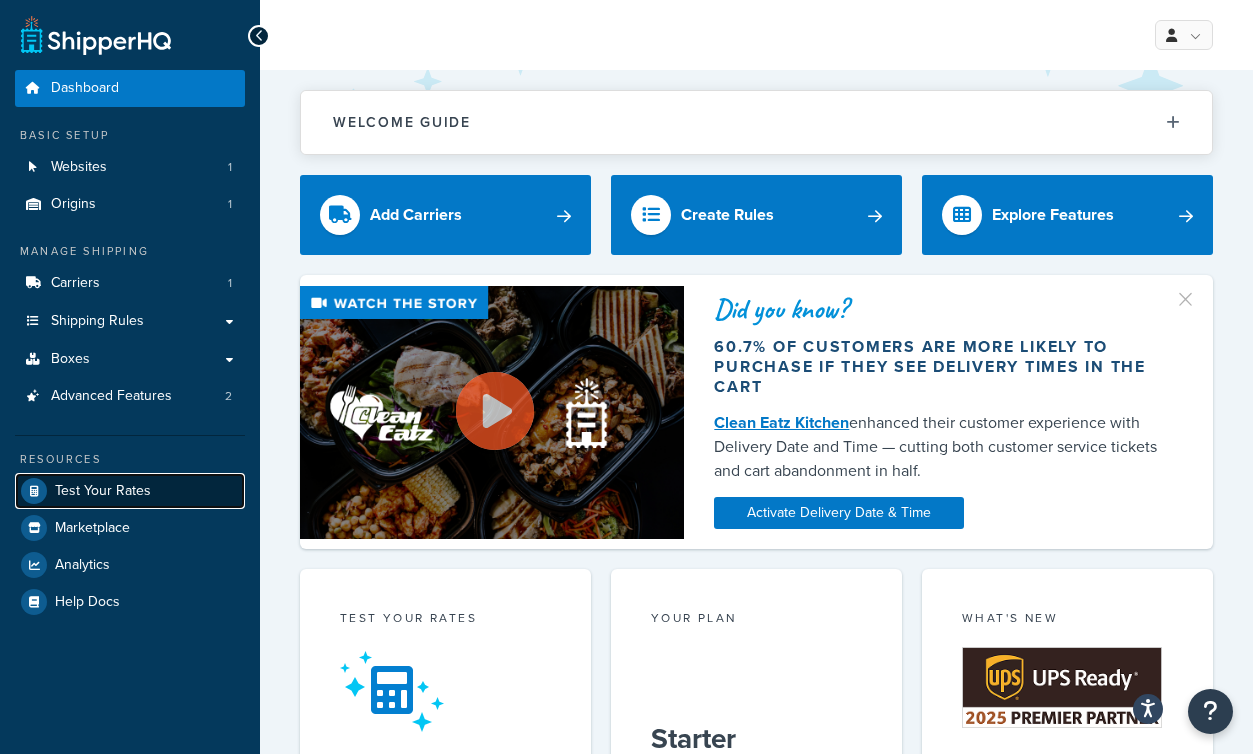 click on "Test Your Rates" at bounding box center [130, 491] 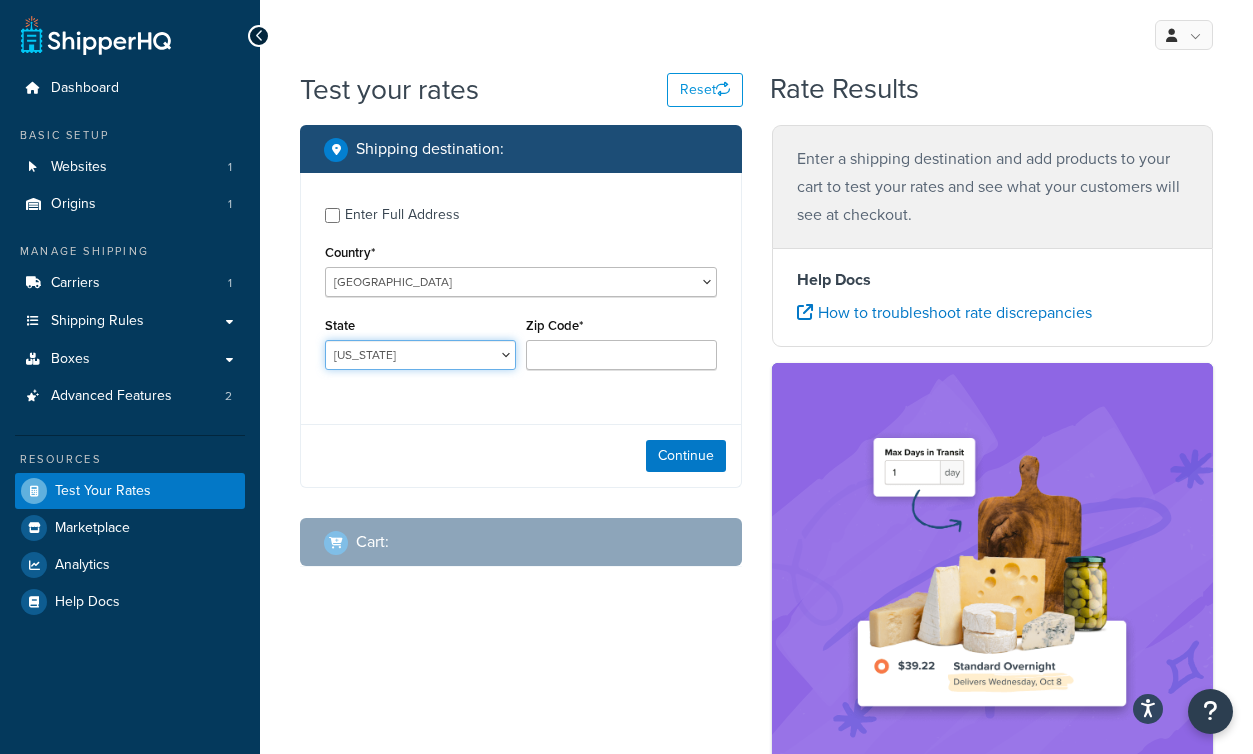 click on "Alabama  Alaska  American Samoa  Arizona  Arkansas  Armed Forces Americas  Armed Forces Europe, Middle East, Africa, Canada  Armed Forces Pacific  California  Colorado  Connecticut  Delaware  District of Columbia  Federated States of Micronesia  Florida  Georgia  Guam  Hawaii  Idaho  Illinois  Indiana  Iowa  Kansas  Kentucky  Louisiana  Maine  Marshall Islands  Maryland  Massachusetts  Michigan  Minnesota  Mississippi  Missouri  Montana  Nebraska  Nevada  New Hampshire  New Jersey  New Mexico  New York  North Carolina  North Dakota  Northern Mariana Islands  Ohio  Oklahoma  Oregon  Palau  Pennsylvania  Puerto Rico  Rhode Island  South Carolina  South Dakota  Tennessee  Texas  United States Minor Outlying Islands  Utah  Vermont  Virgin Islands  Virginia  Washington  West Virginia  Wisconsin  Wyoming" at bounding box center (420, 355) 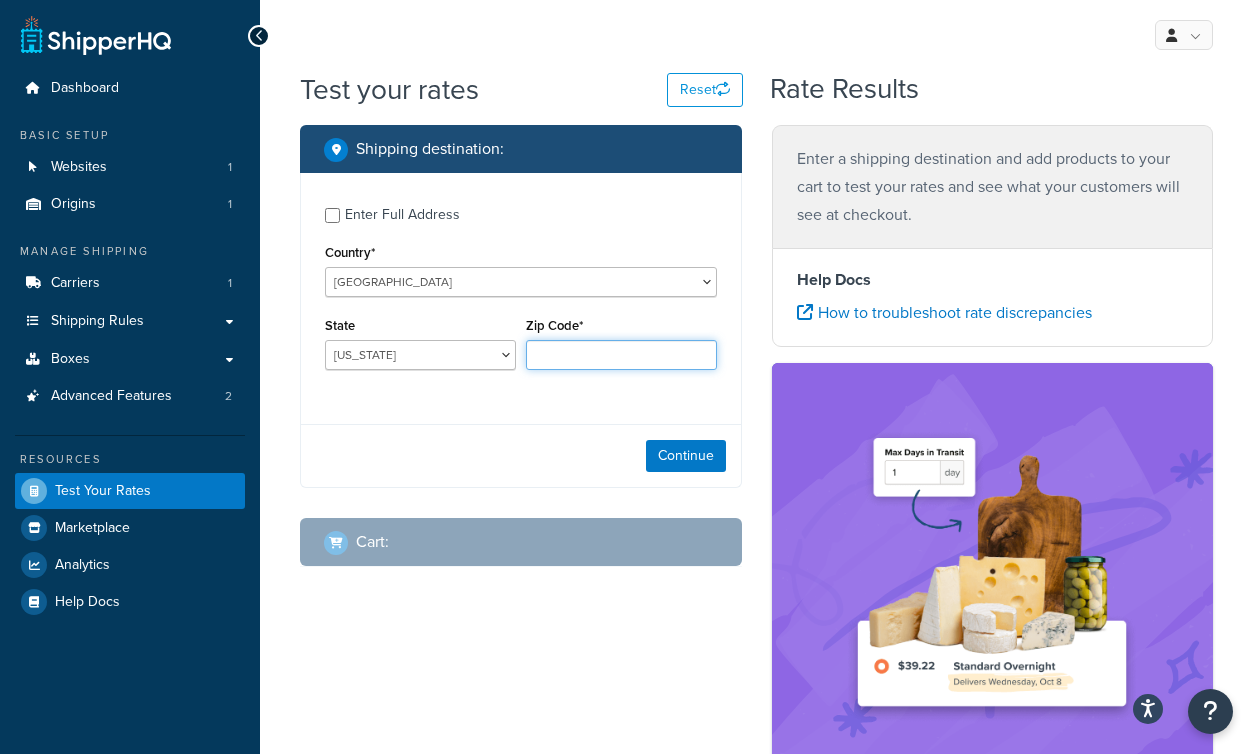 click on "Zip Code*" at bounding box center (621, 355) 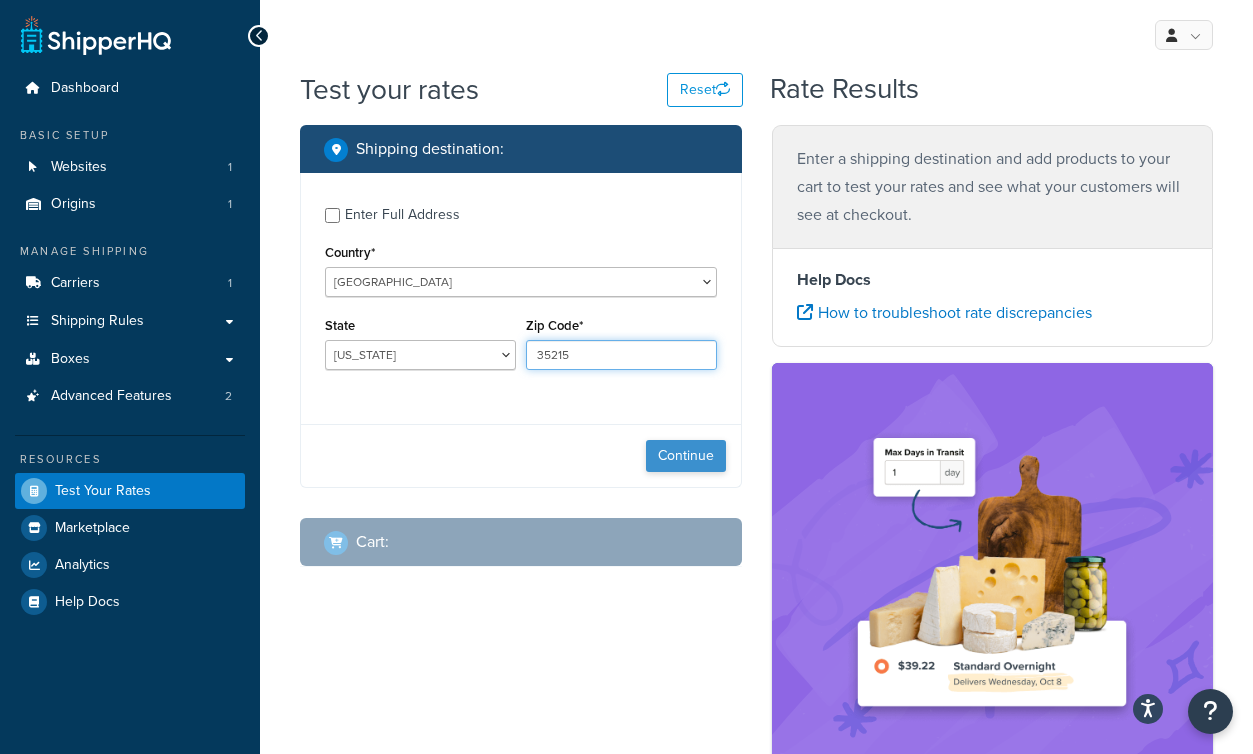type on "35215" 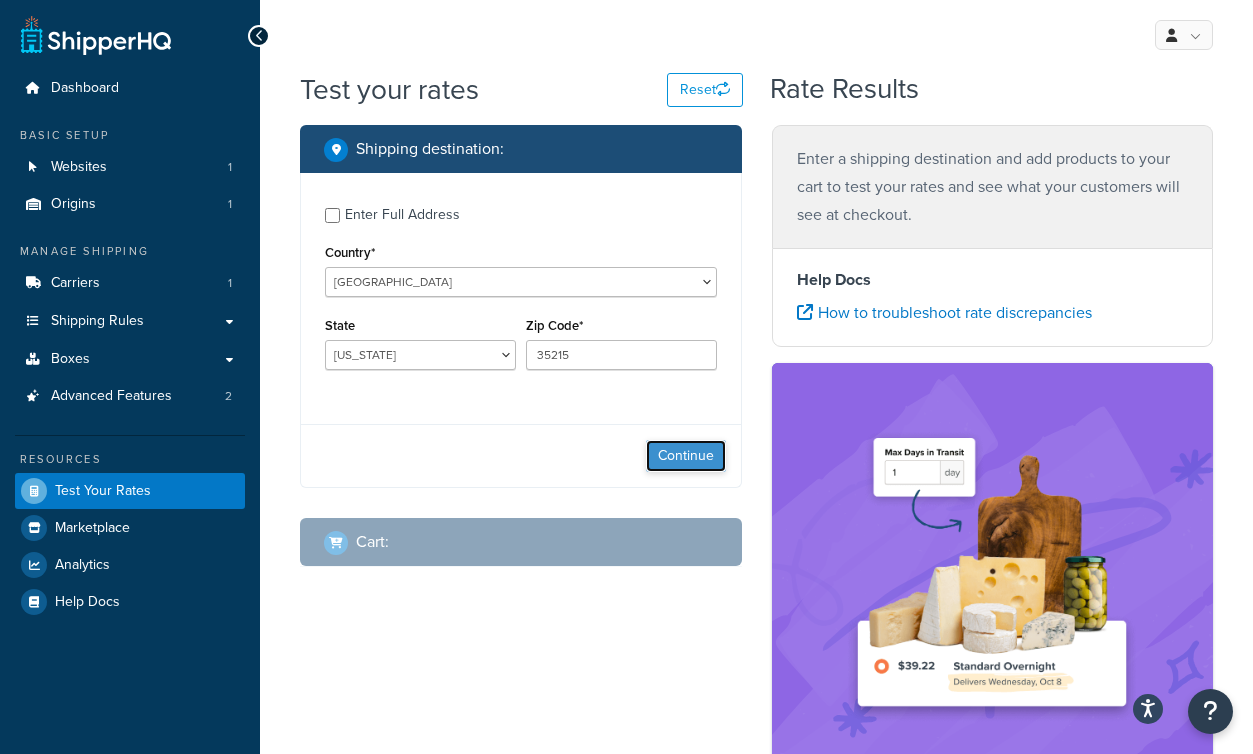 click on "Continue" at bounding box center [686, 456] 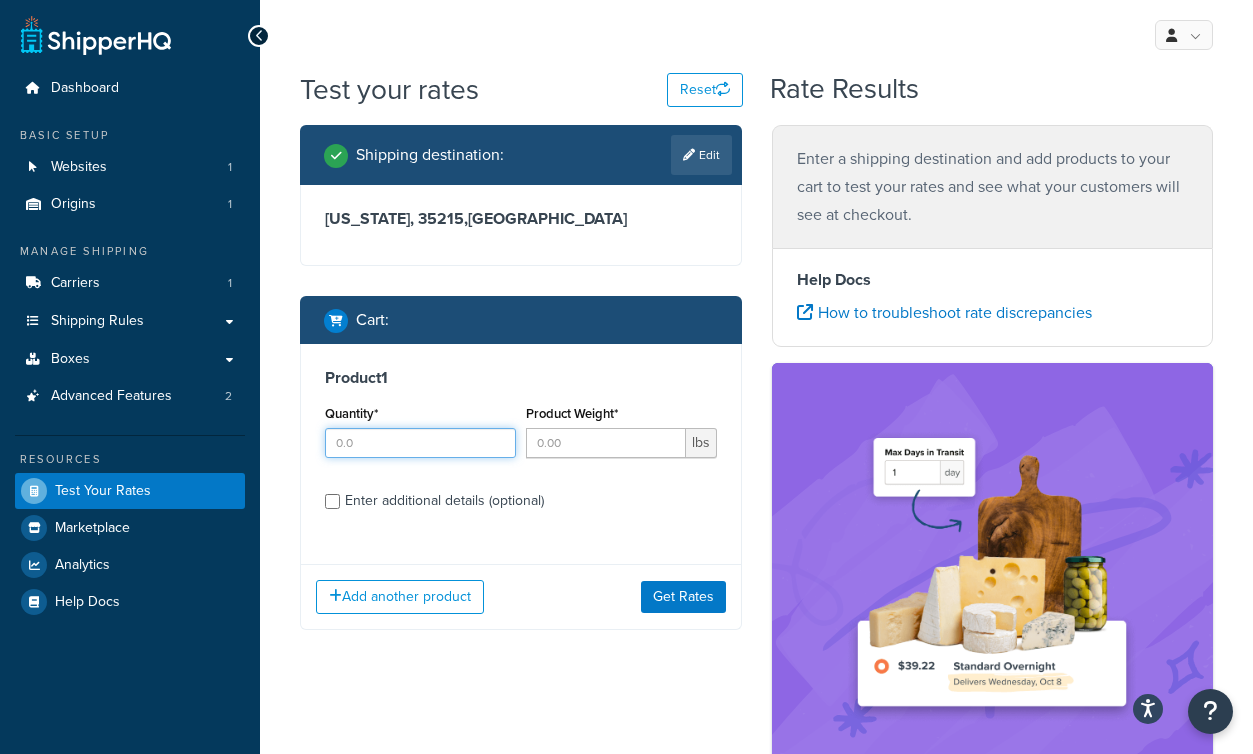 click on "Quantity*" at bounding box center (420, 443) 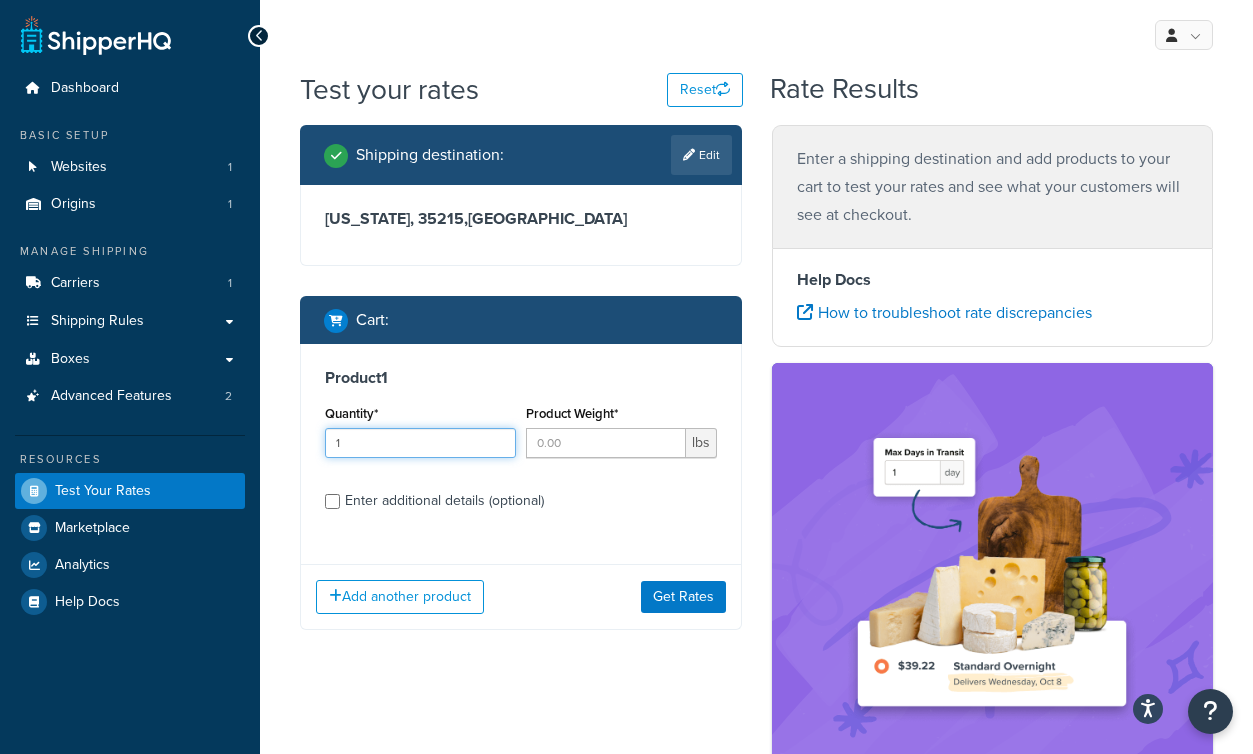 type on "1" 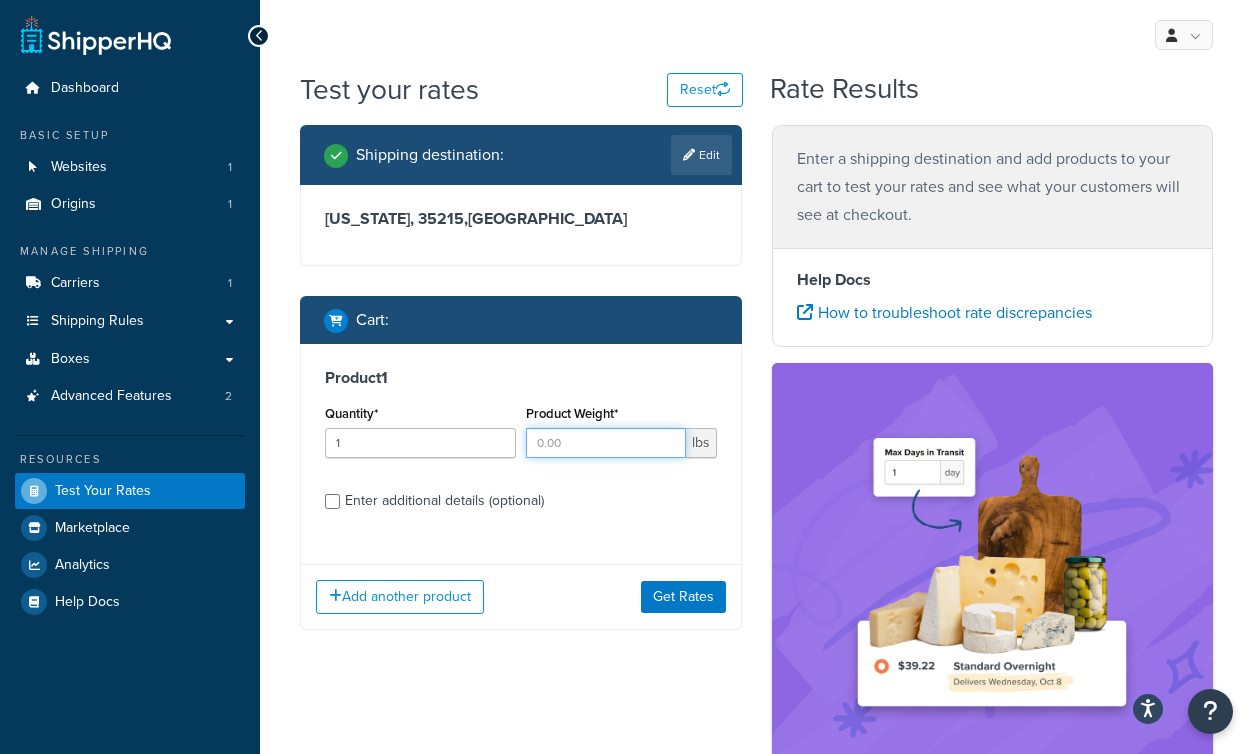 click on "Product Weight*" at bounding box center [606, 443] 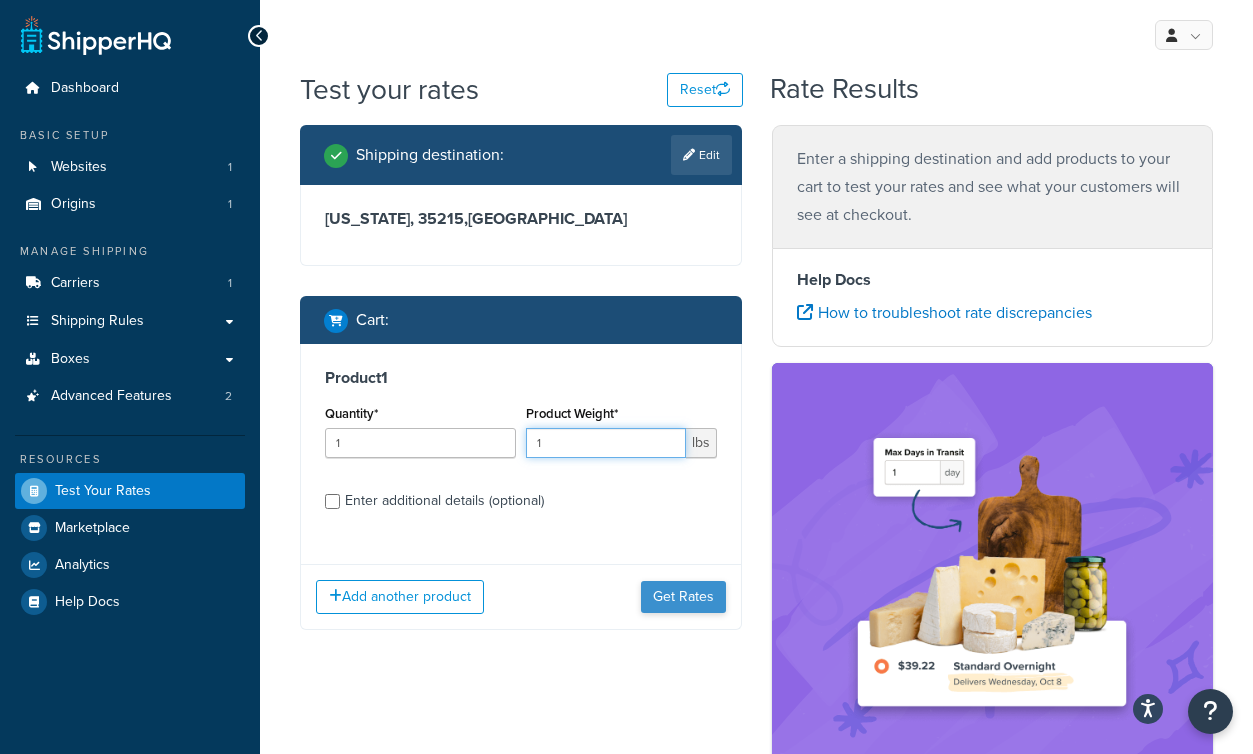 type on "1" 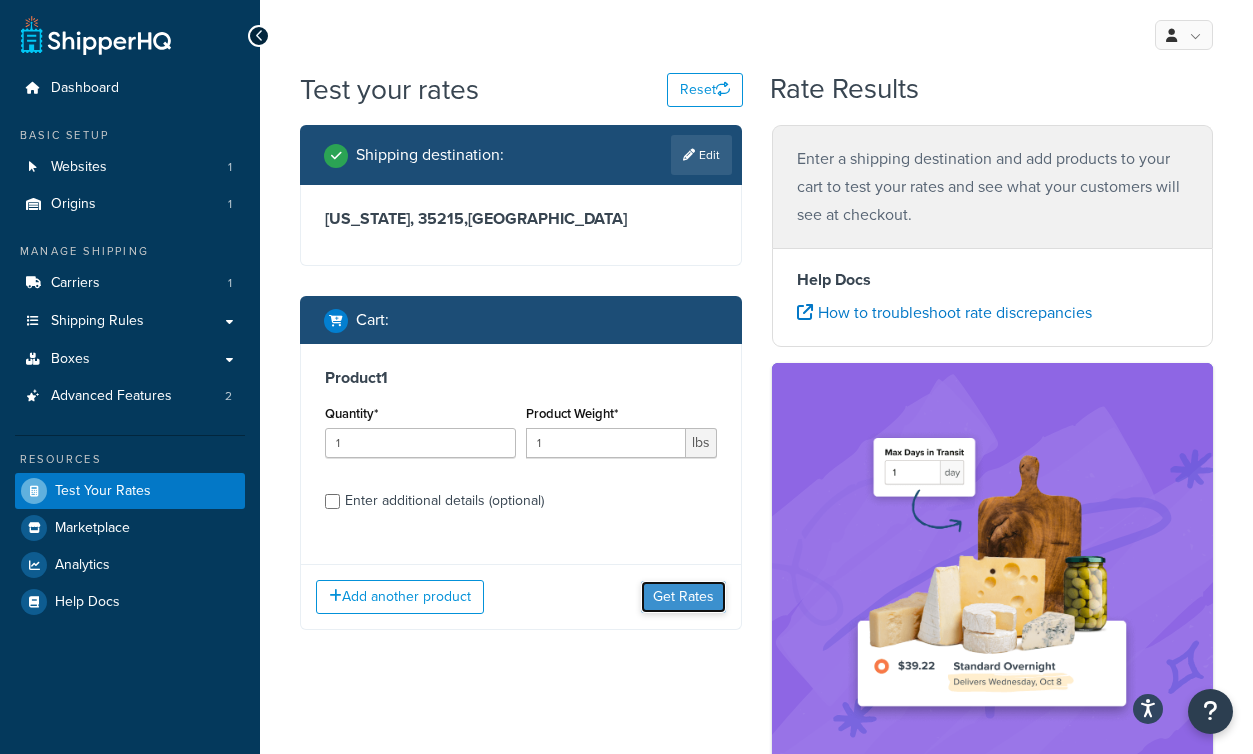 click on "Get Rates" at bounding box center (683, 597) 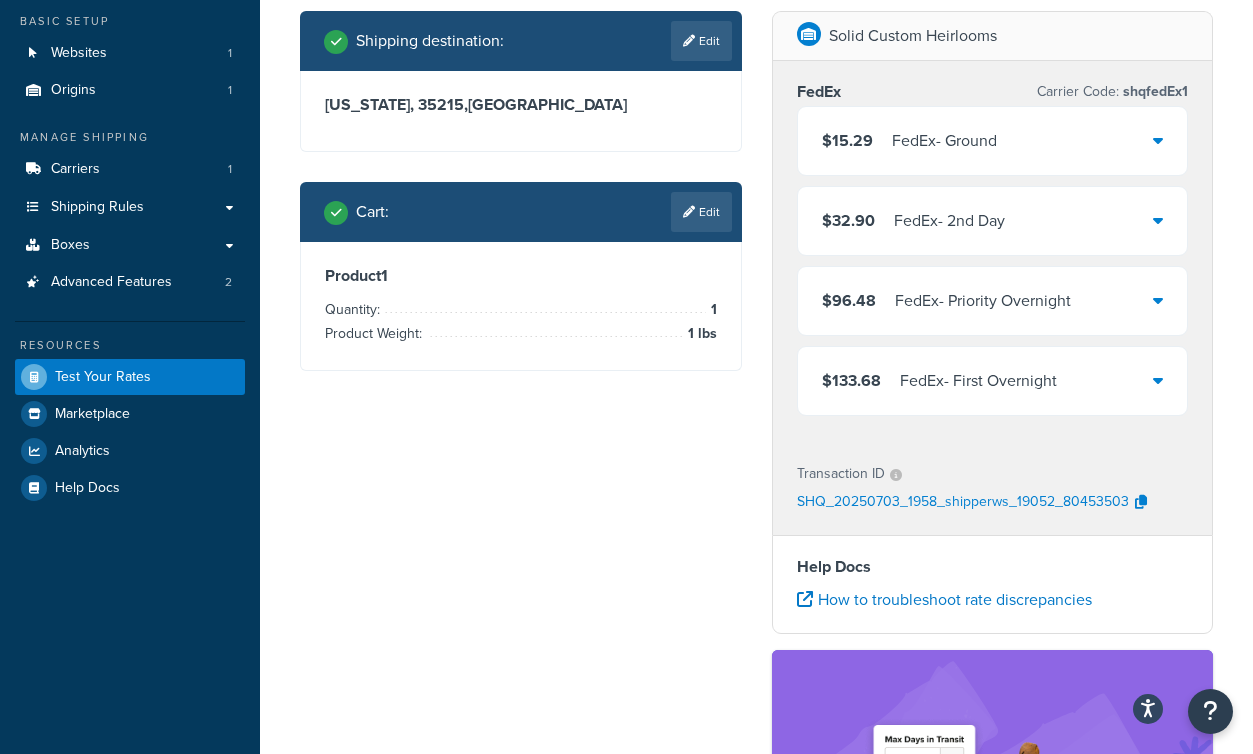 scroll, scrollTop: 116, scrollLeft: 0, axis: vertical 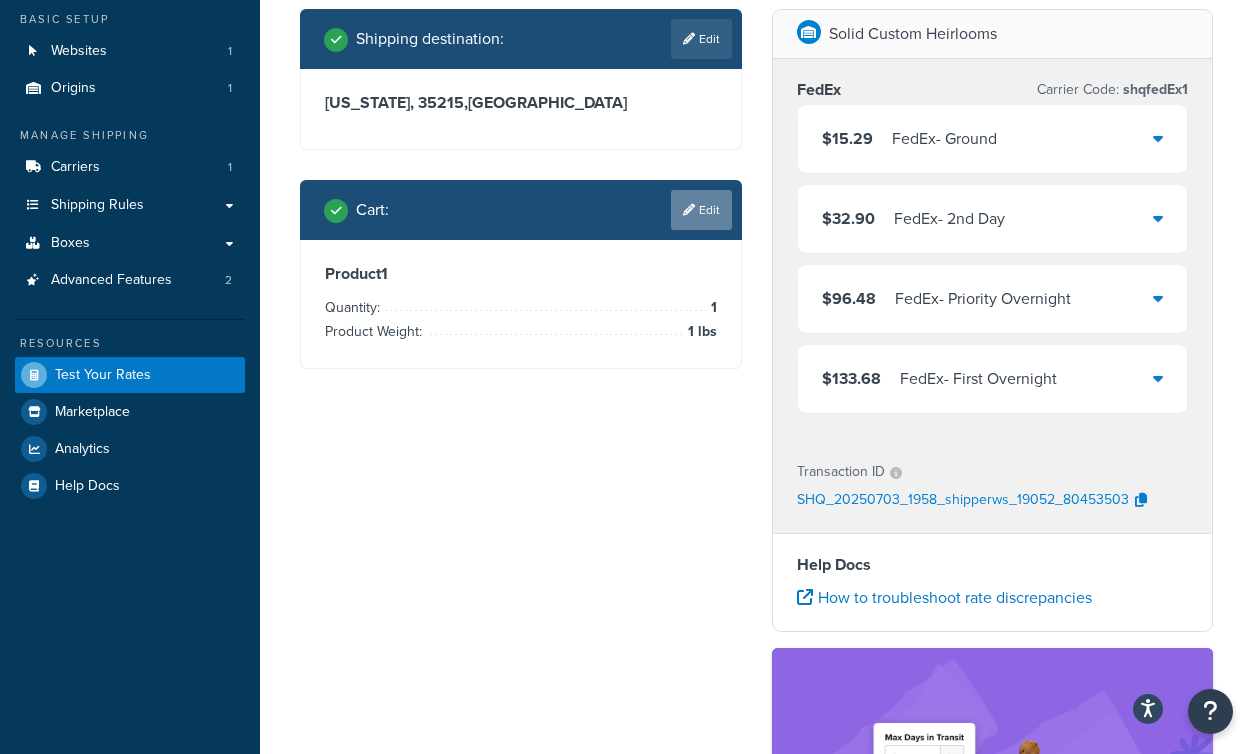 click on "Edit" at bounding box center [701, 210] 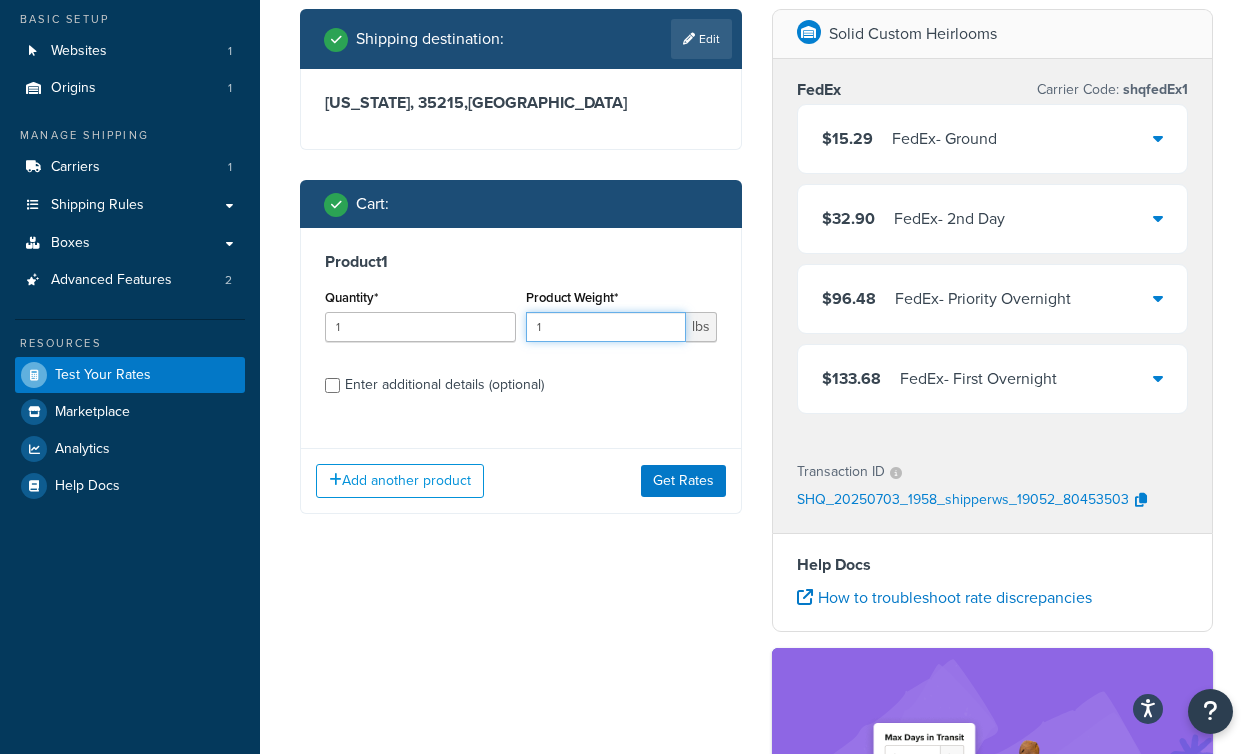 click on "1" at bounding box center [606, 327] 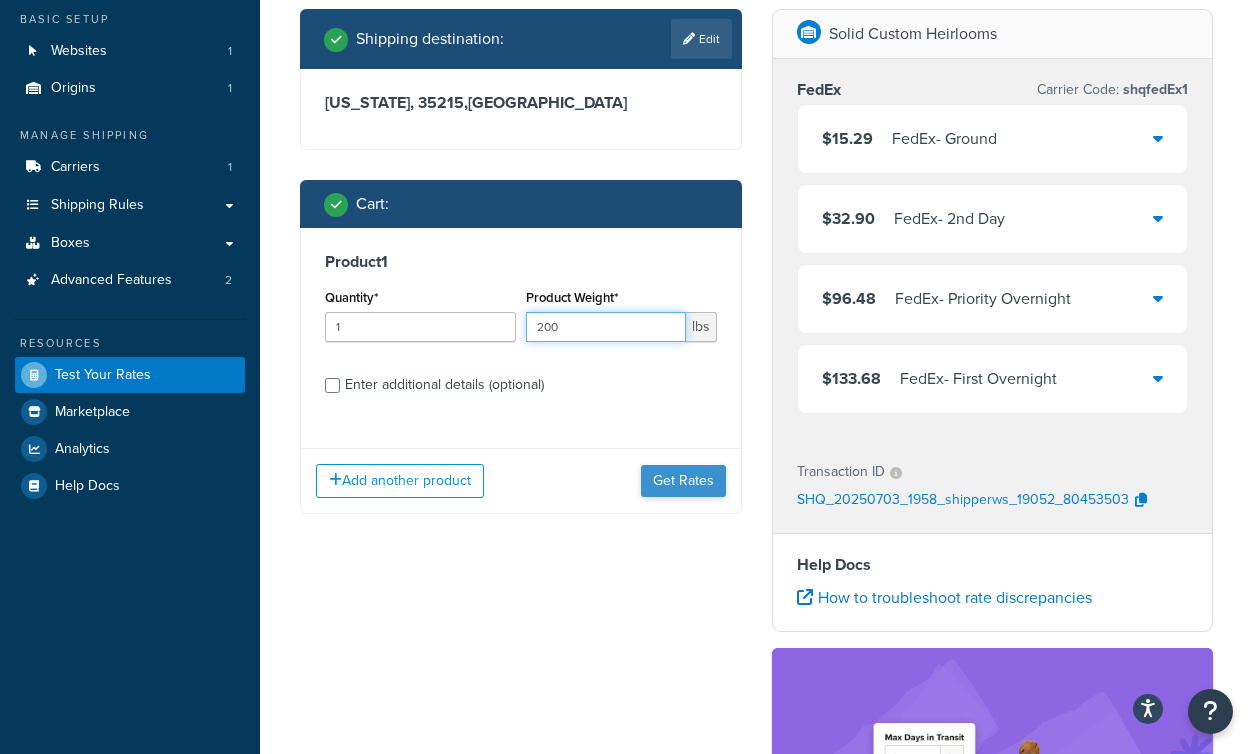 type on "200" 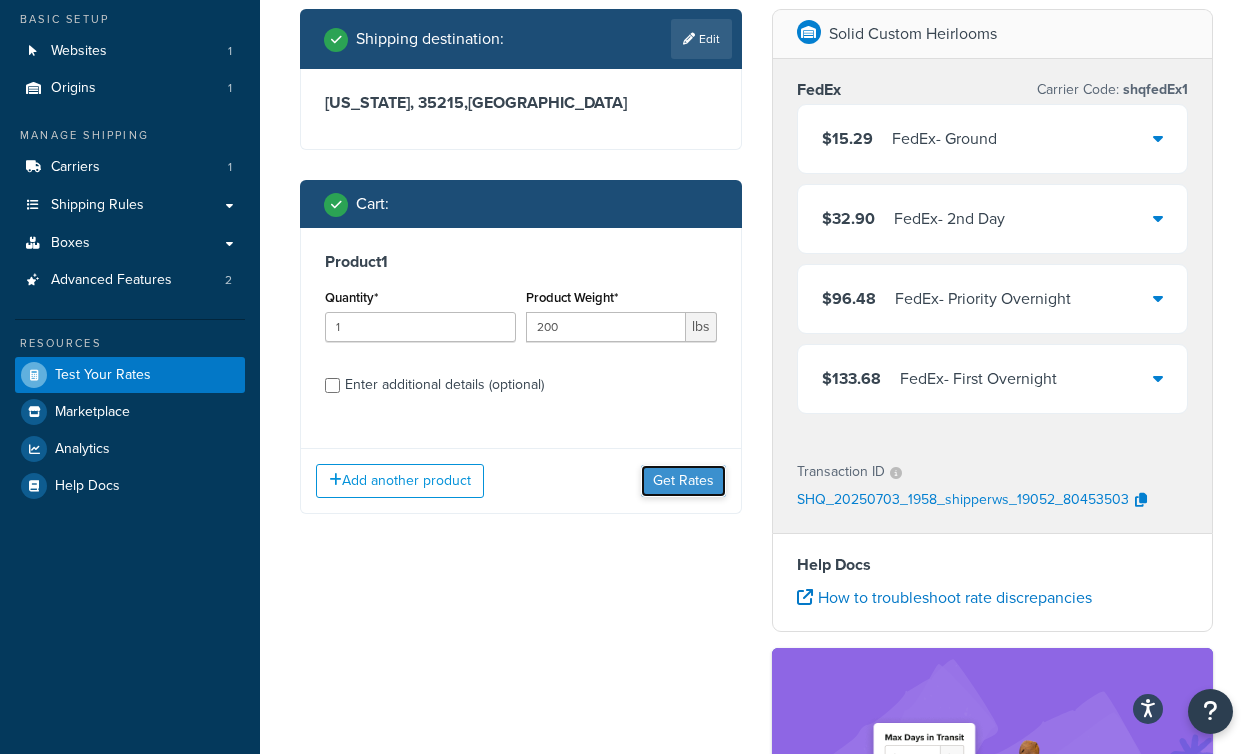 click on "Get Rates" at bounding box center (683, 481) 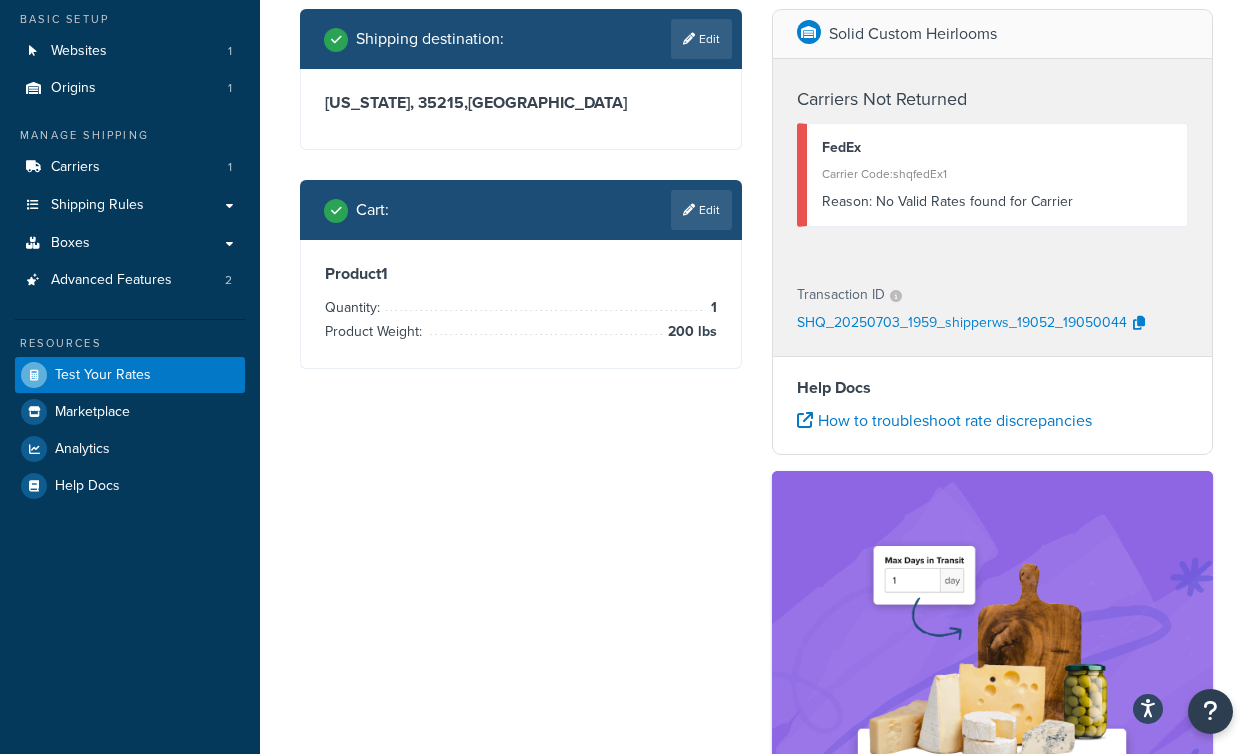 scroll, scrollTop: 0, scrollLeft: 0, axis: both 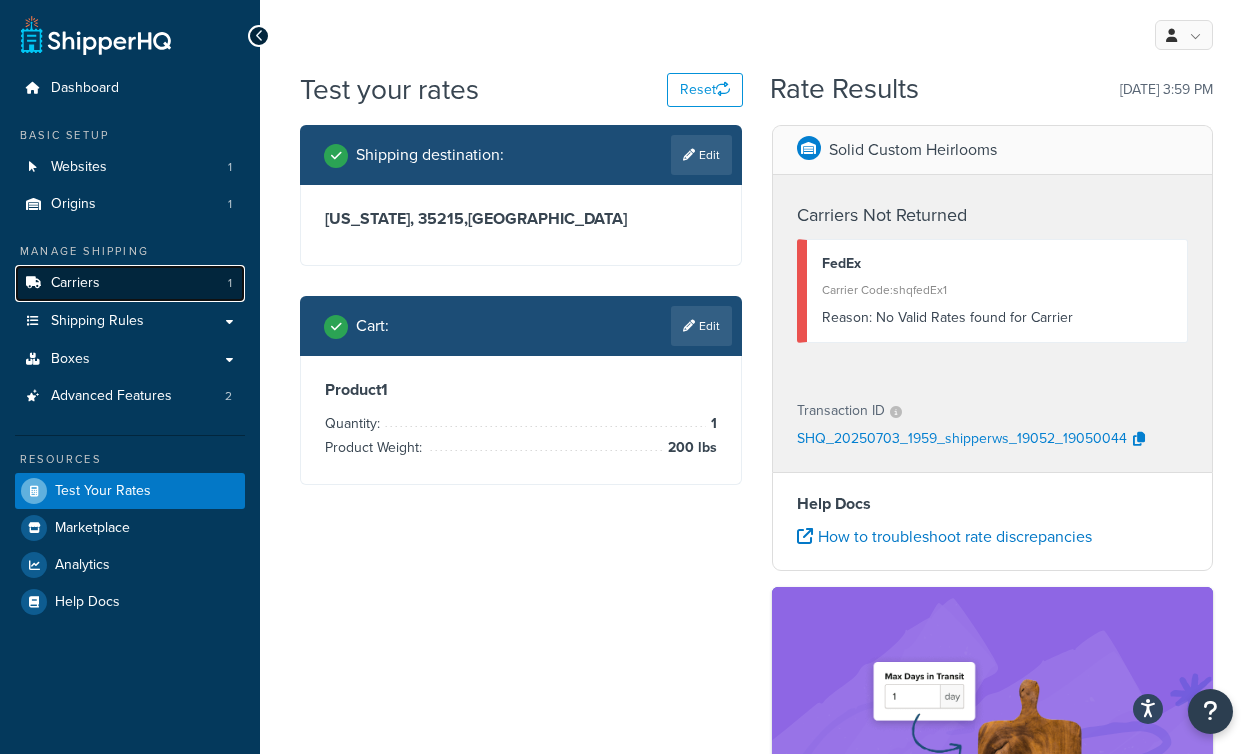 click on "Carriers 1" at bounding box center (130, 283) 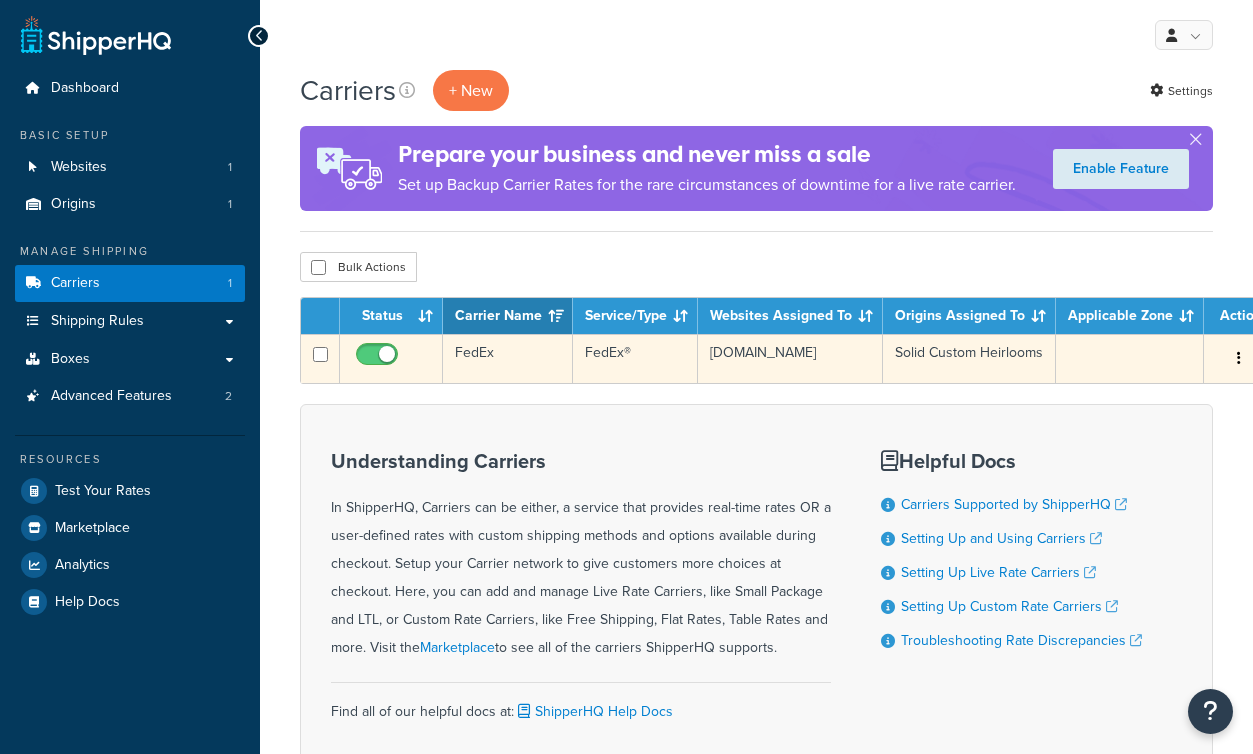 scroll, scrollTop: 0, scrollLeft: 0, axis: both 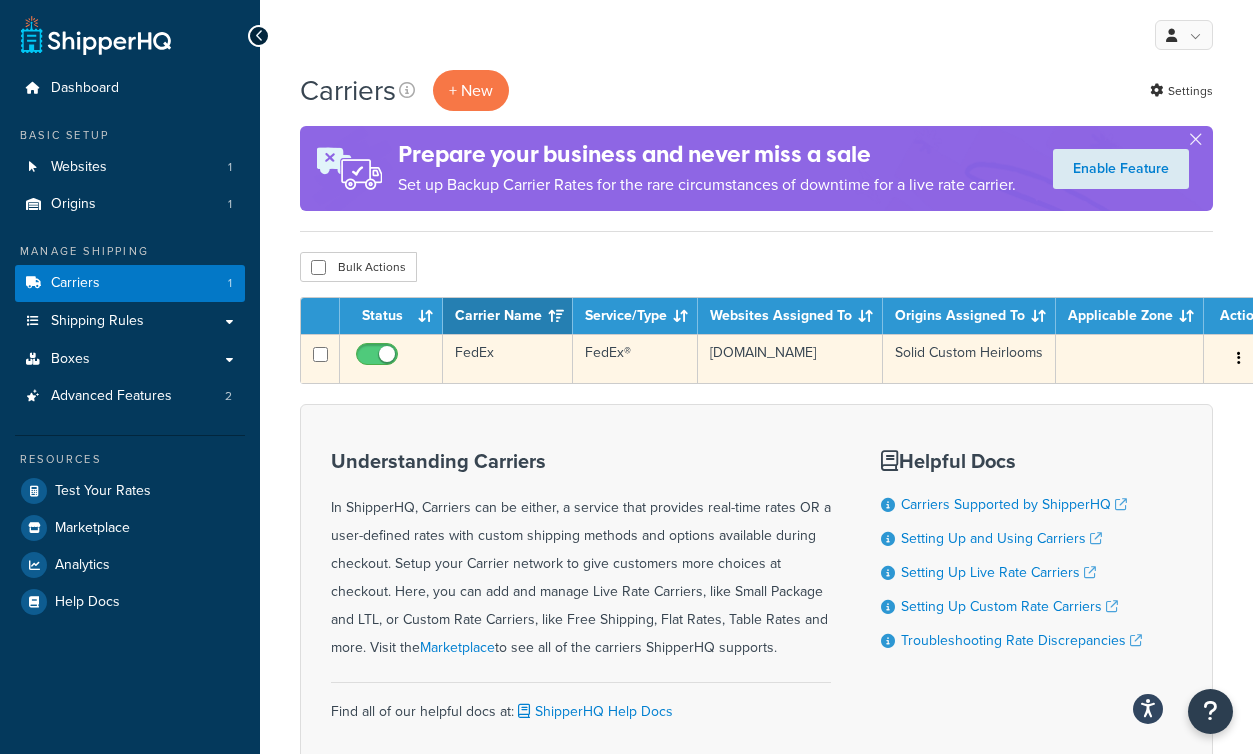 click on "FedEx" at bounding box center [508, 358] 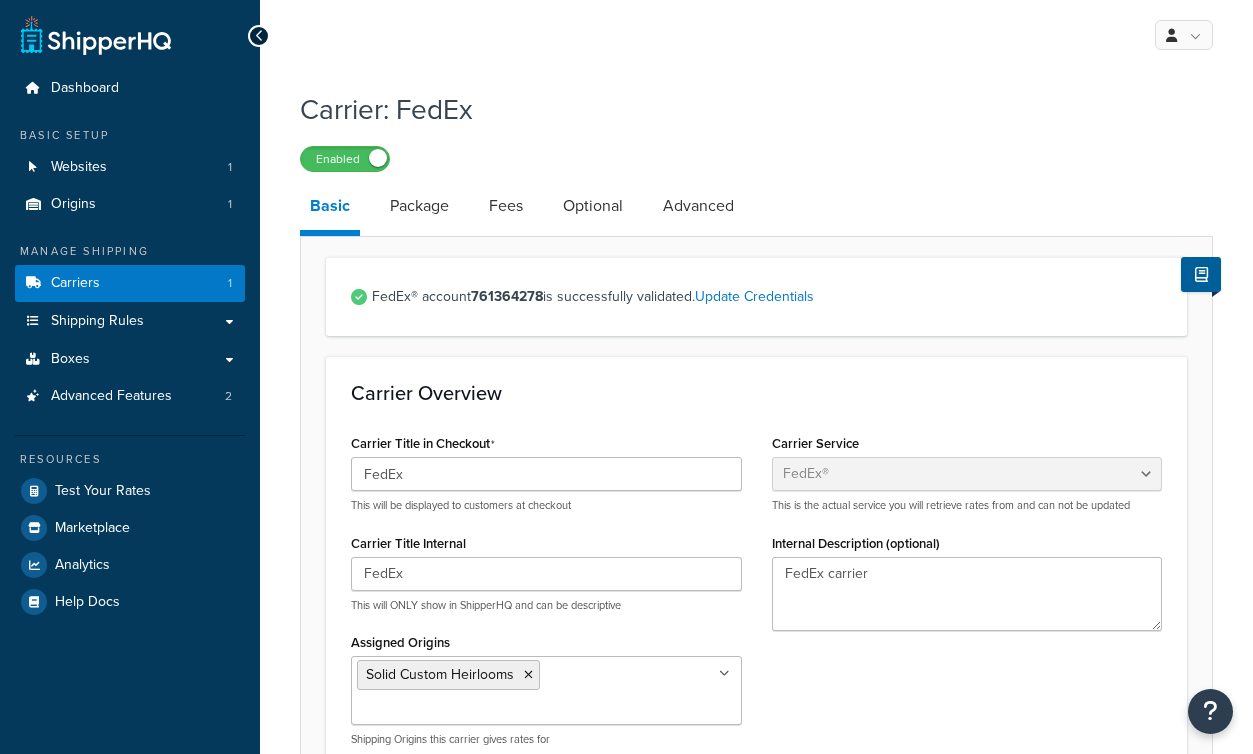 select on "fedEx" 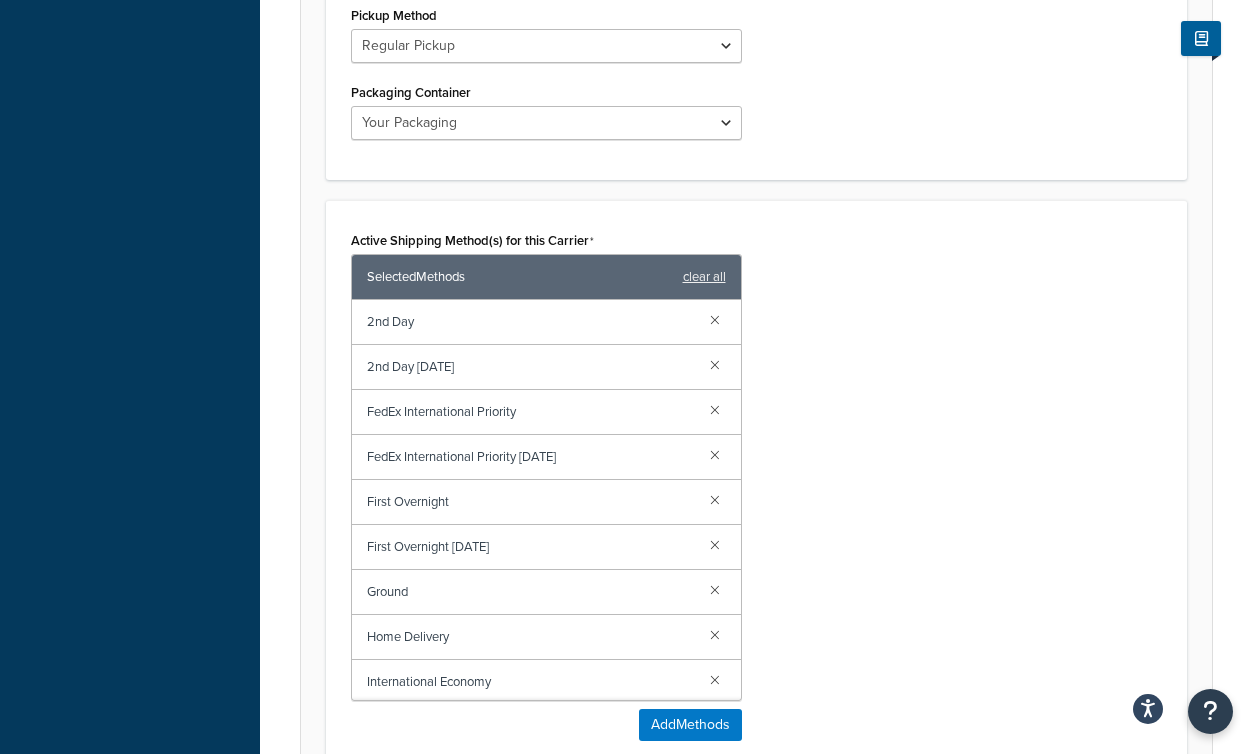 scroll, scrollTop: 1180, scrollLeft: 0, axis: vertical 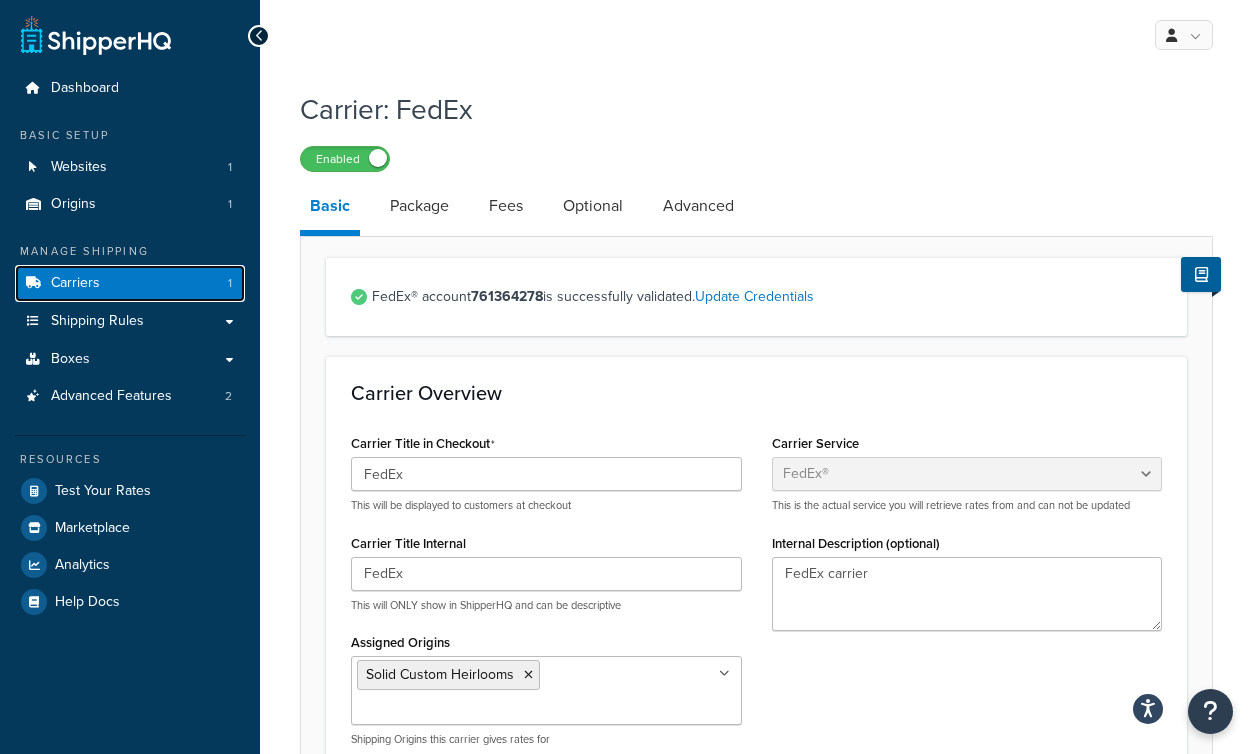 click on "Carriers 1" at bounding box center [130, 283] 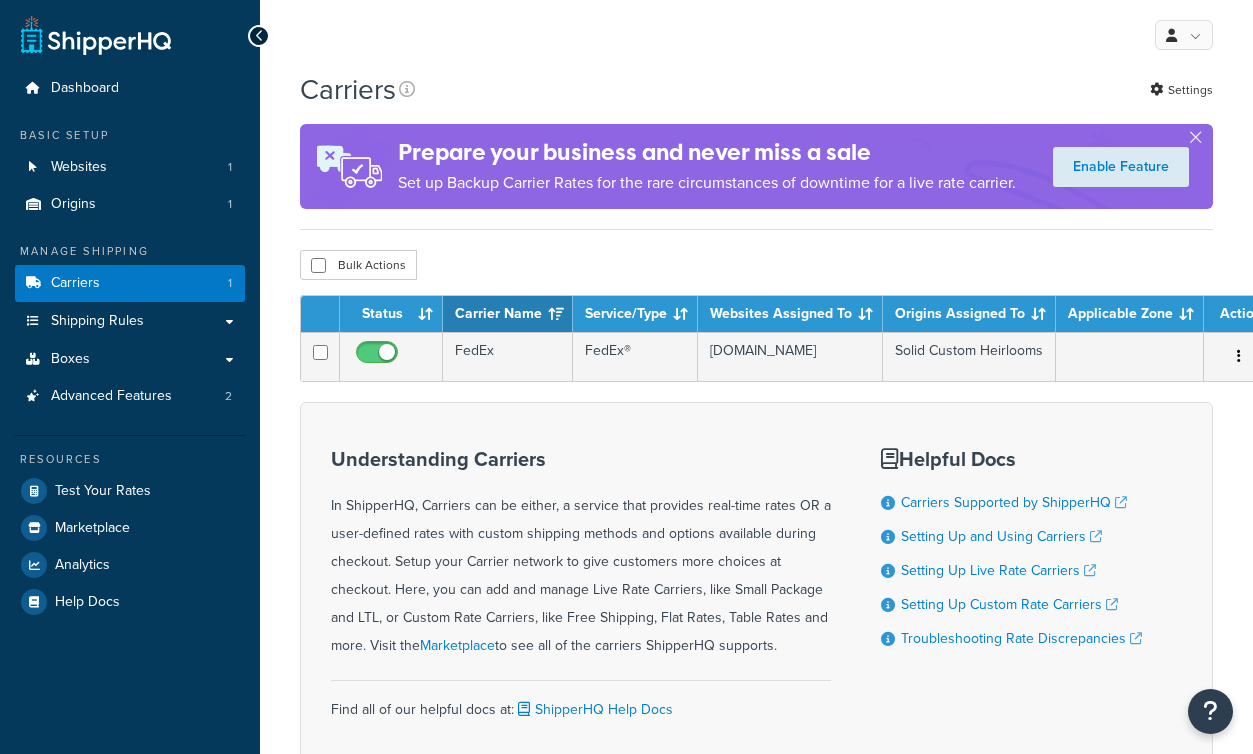 scroll, scrollTop: 0, scrollLeft: 0, axis: both 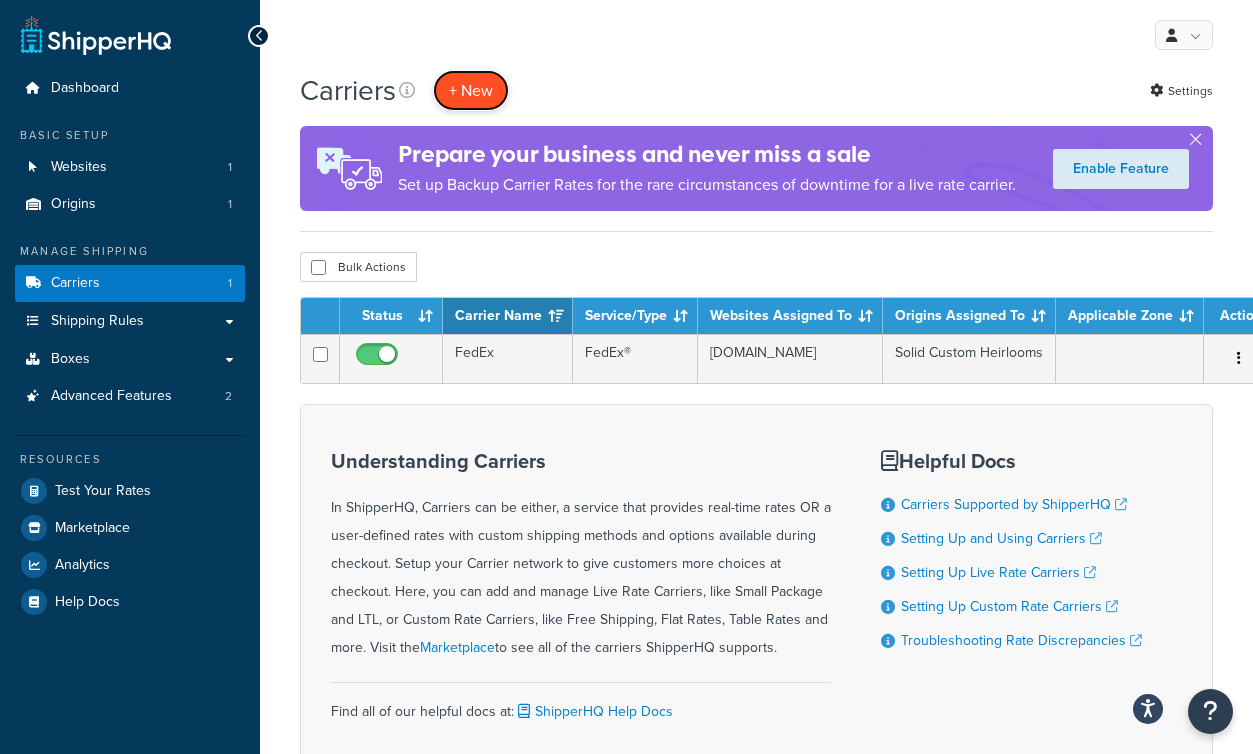 click on "+ New" at bounding box center [471, 90] 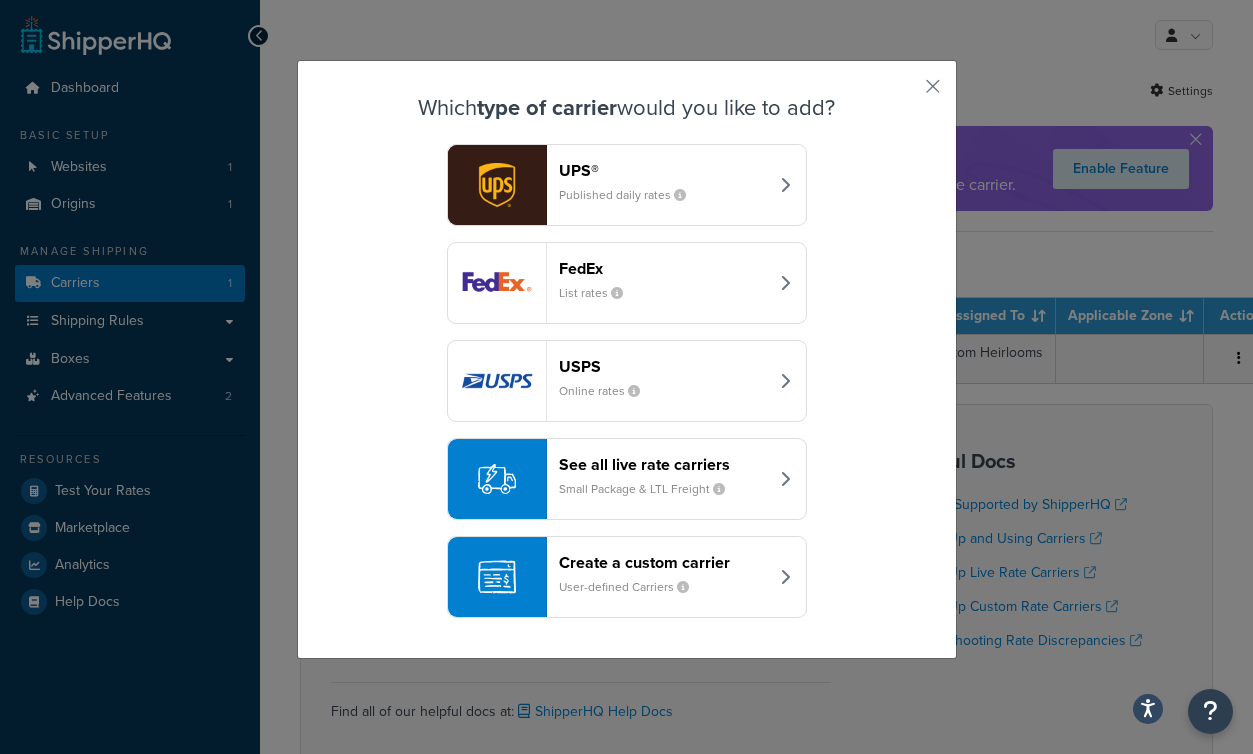 click on "See all live rate carriers Small Package & LTL Freight" at bounding box center [627, 479] 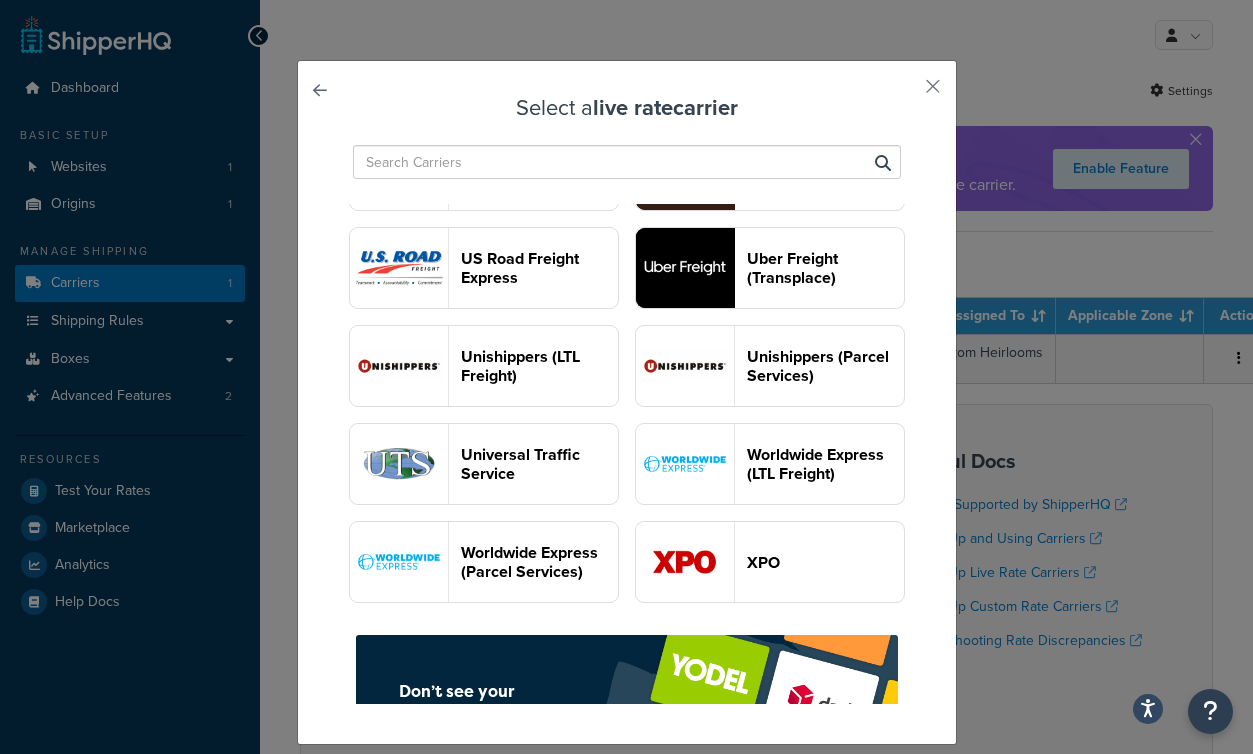 scroll, scrollTop: 2837, scrollLeft: 0, axis: vertical 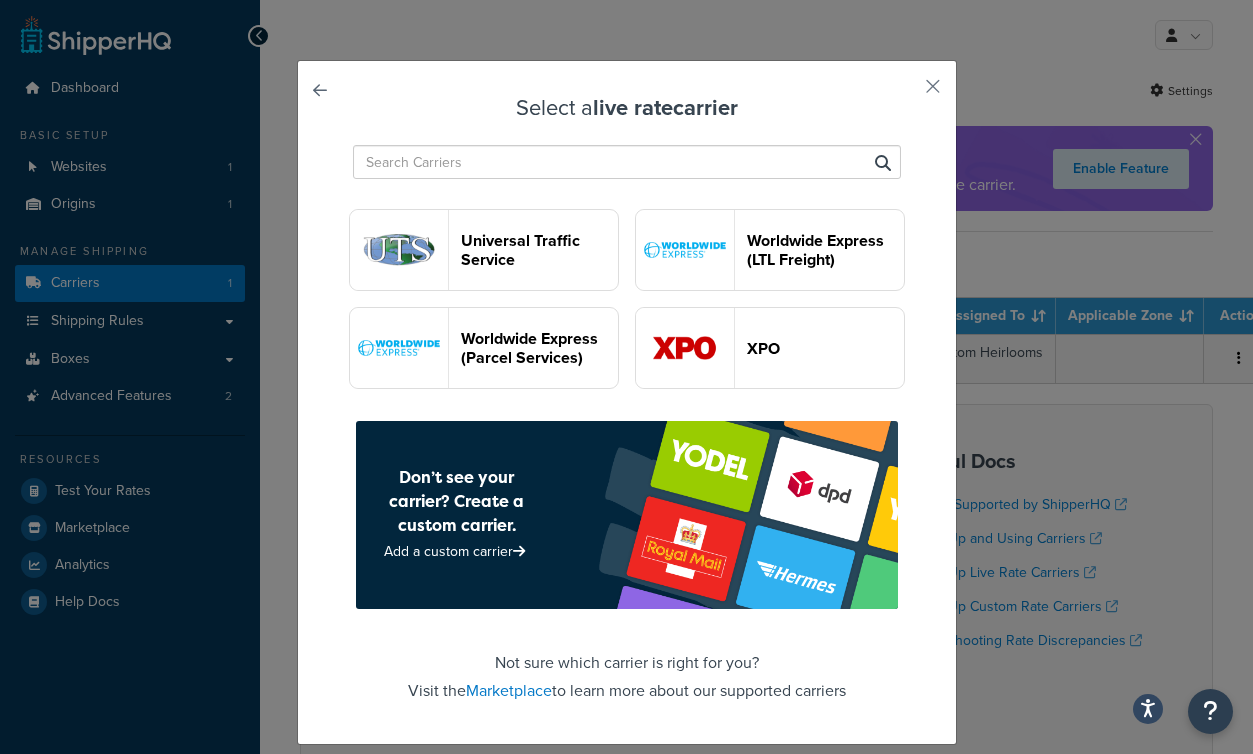 click at bounding box center (627, 162) 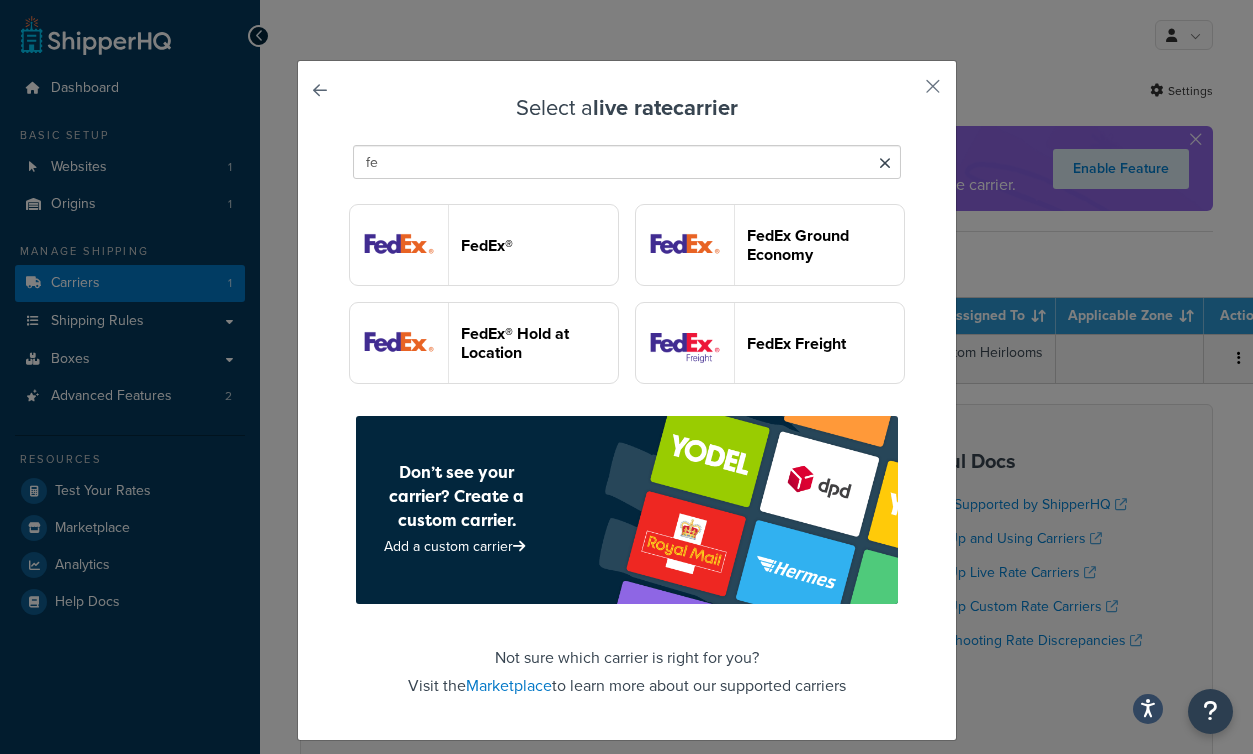 scroll, scrollTop: 0, scrollLeft: 0, axis: both 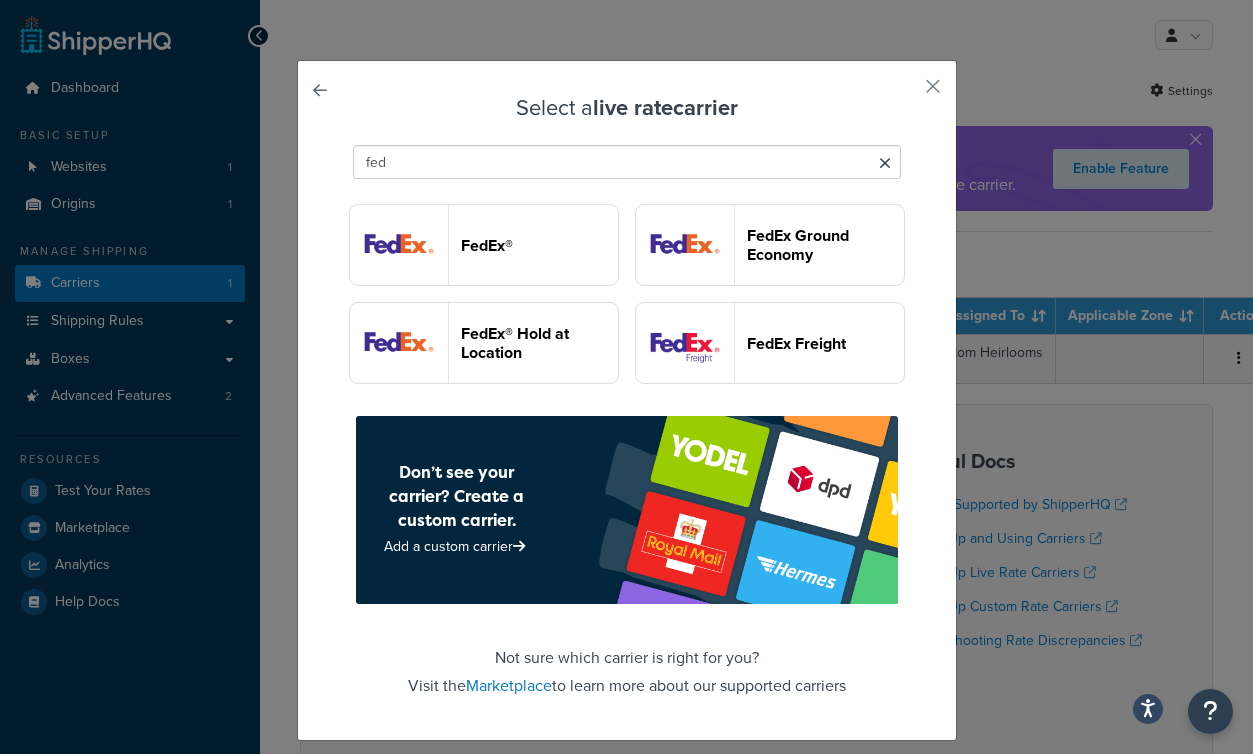 type on "fed" 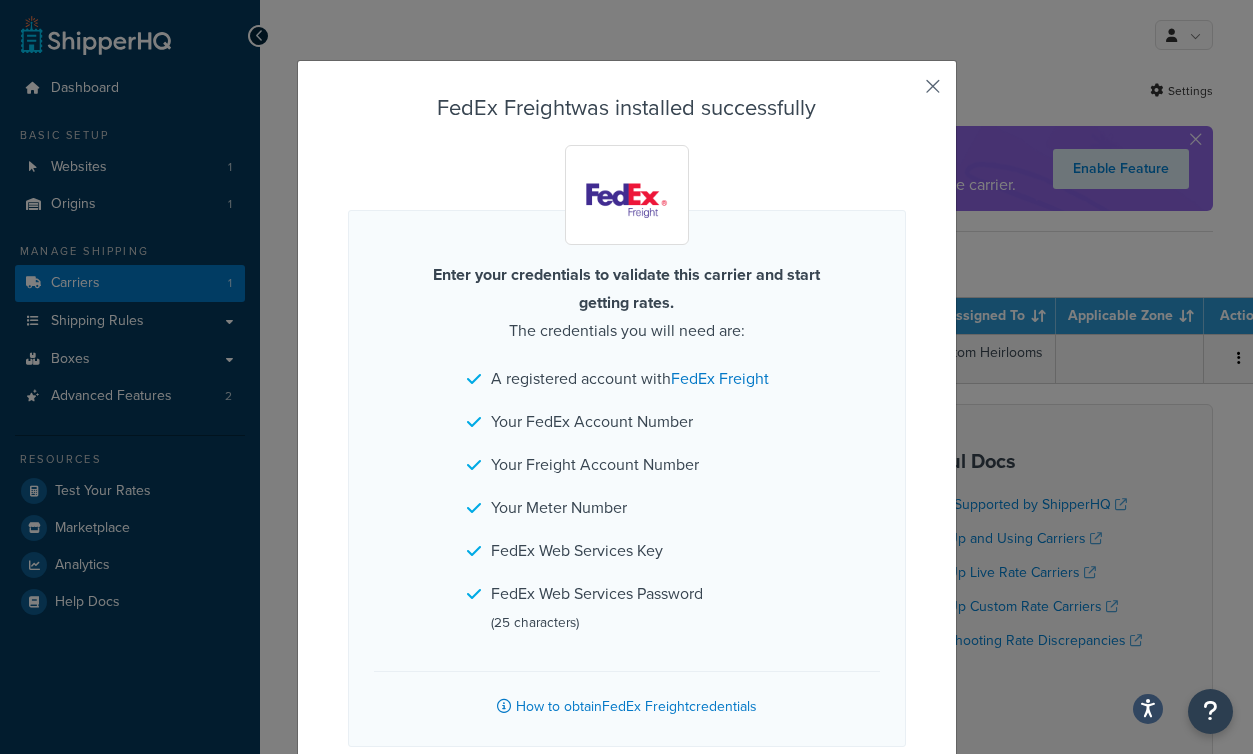 click at bounding box center [903, 93] 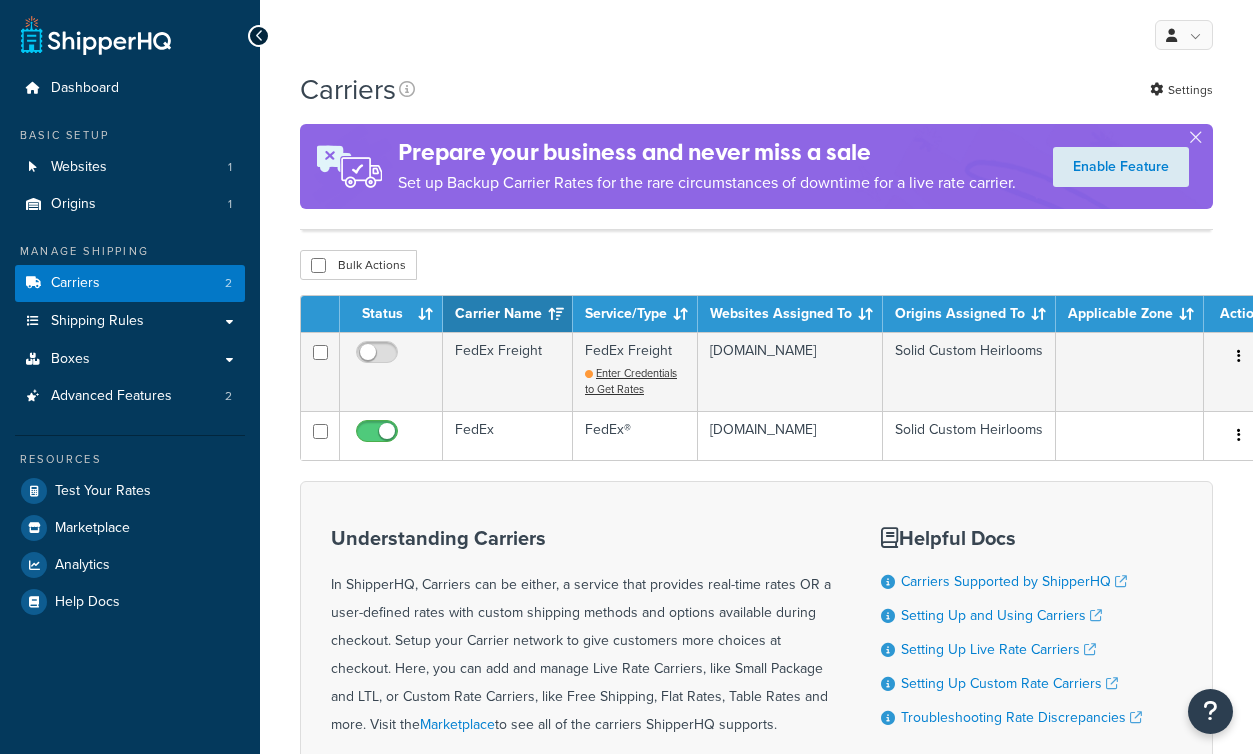 scroll, scrollTop: 133, scrollLeft: 0, axis: vertical 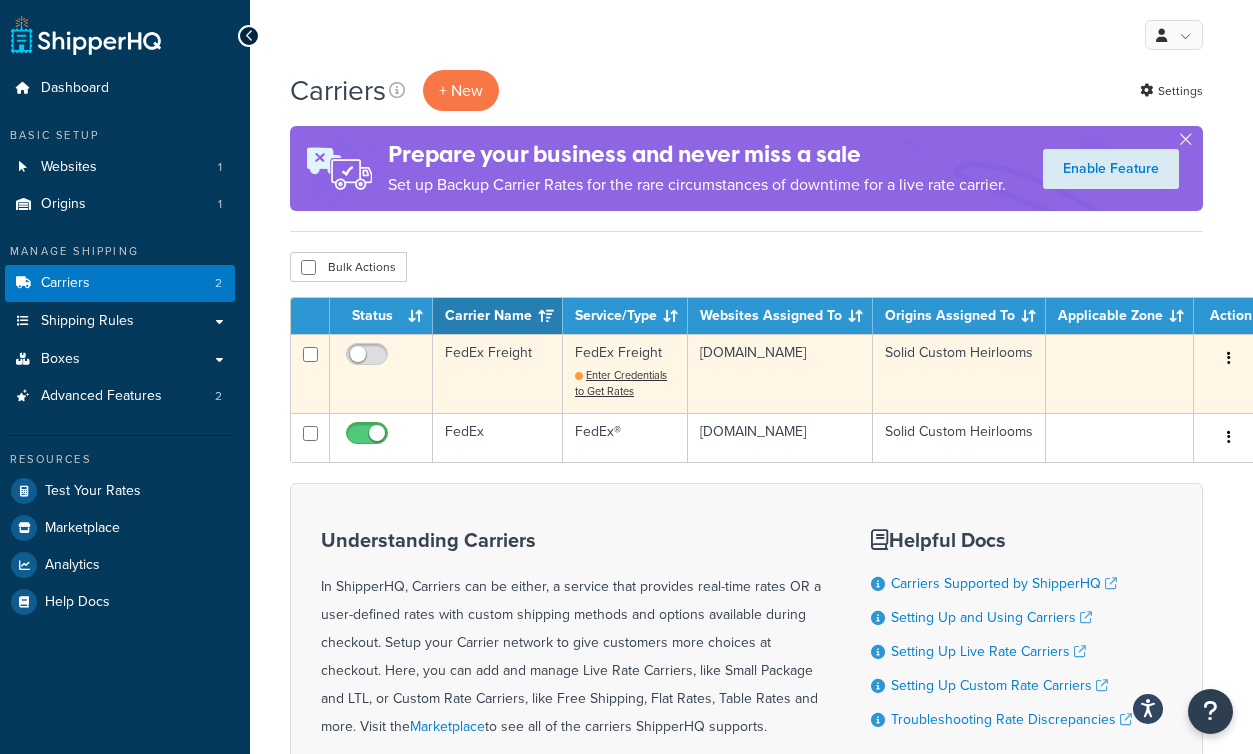 click at bounding box center (1229, 359) 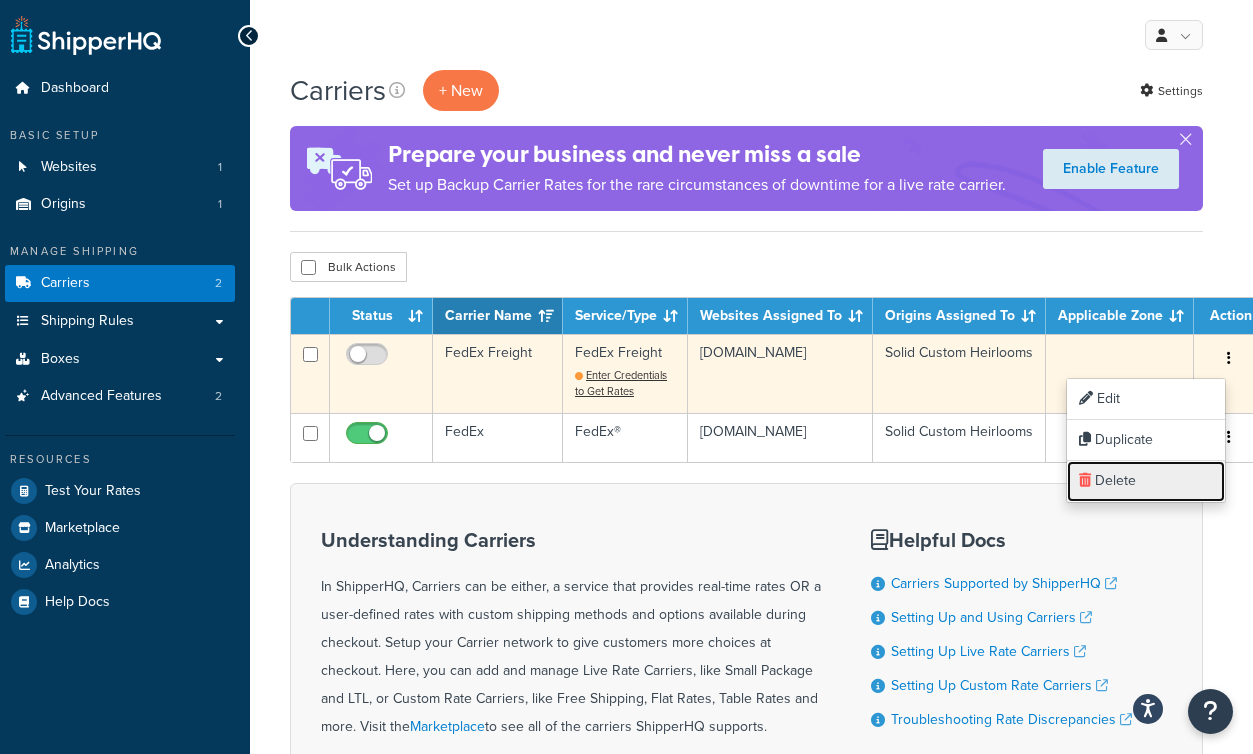 click on "Delete" at bounding box center (1146, 481) 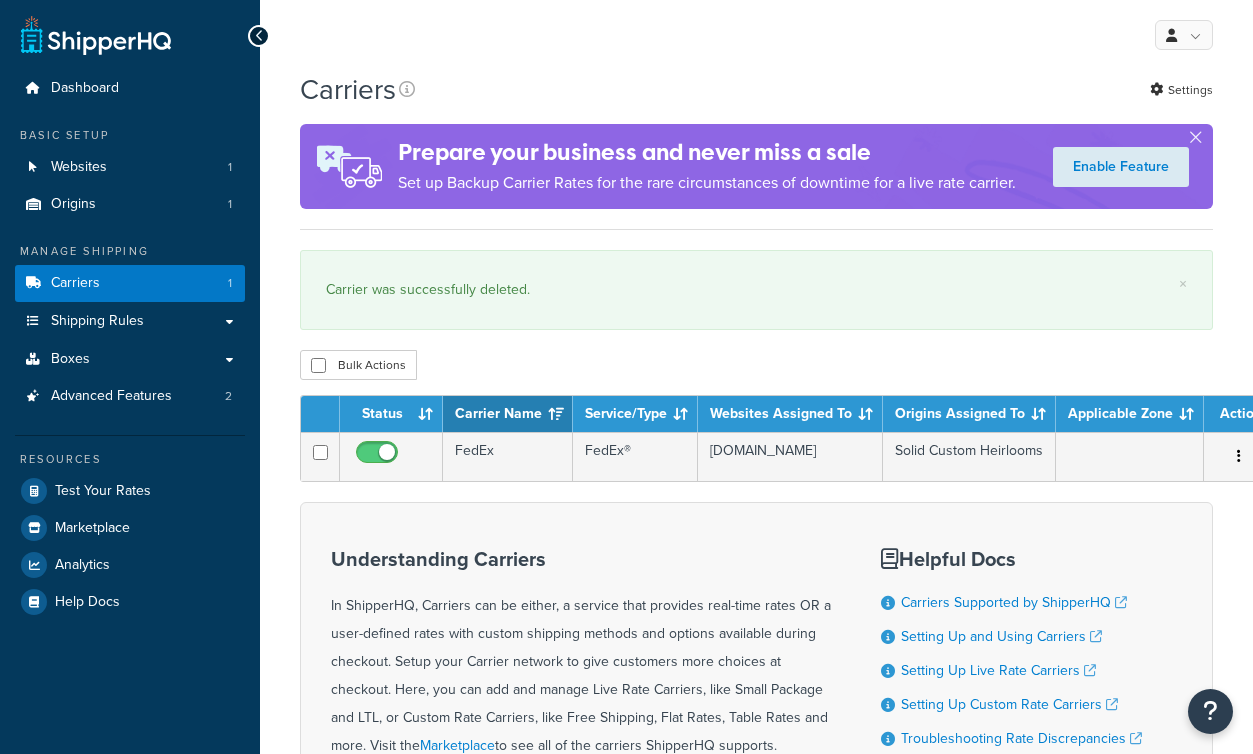 scroll, scrollTop: 0, scrollLeft: 0, axis: both 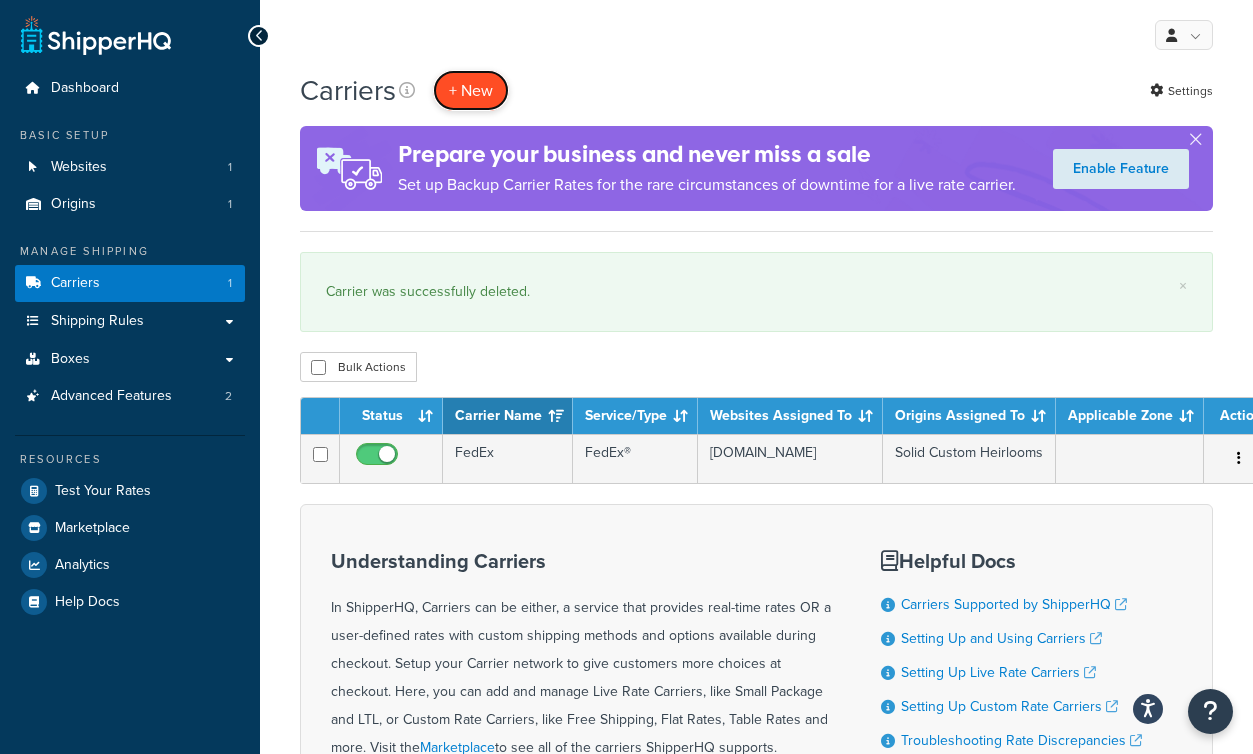 click on "+ New" at bounding box center (471, 90) 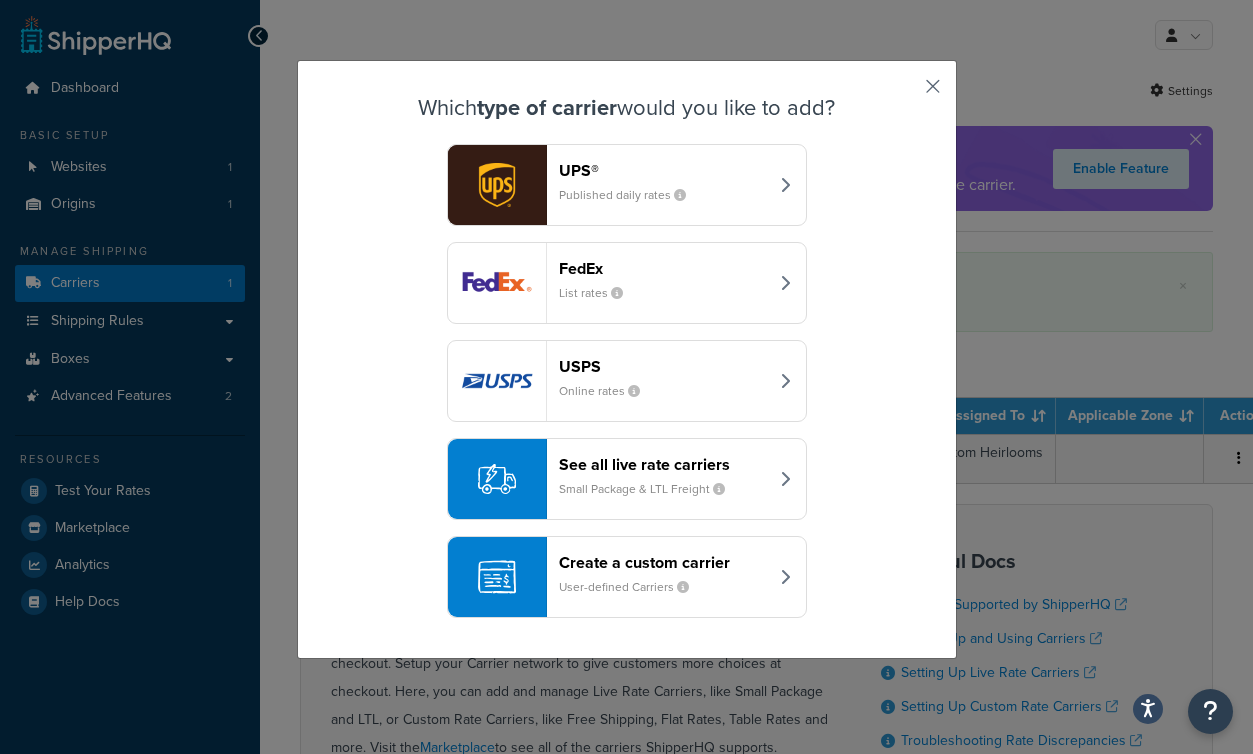 click at bounding box center [903, 93] 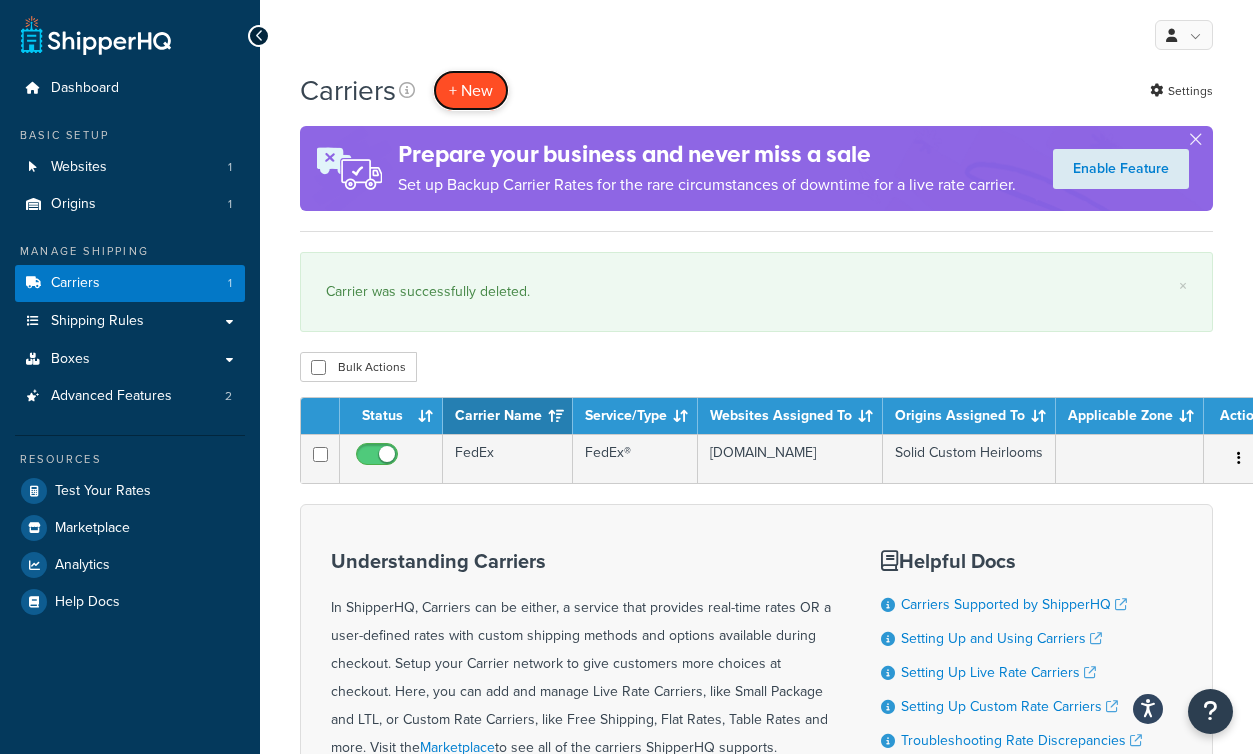 click on "+ New" at bounding box center [471, 90] 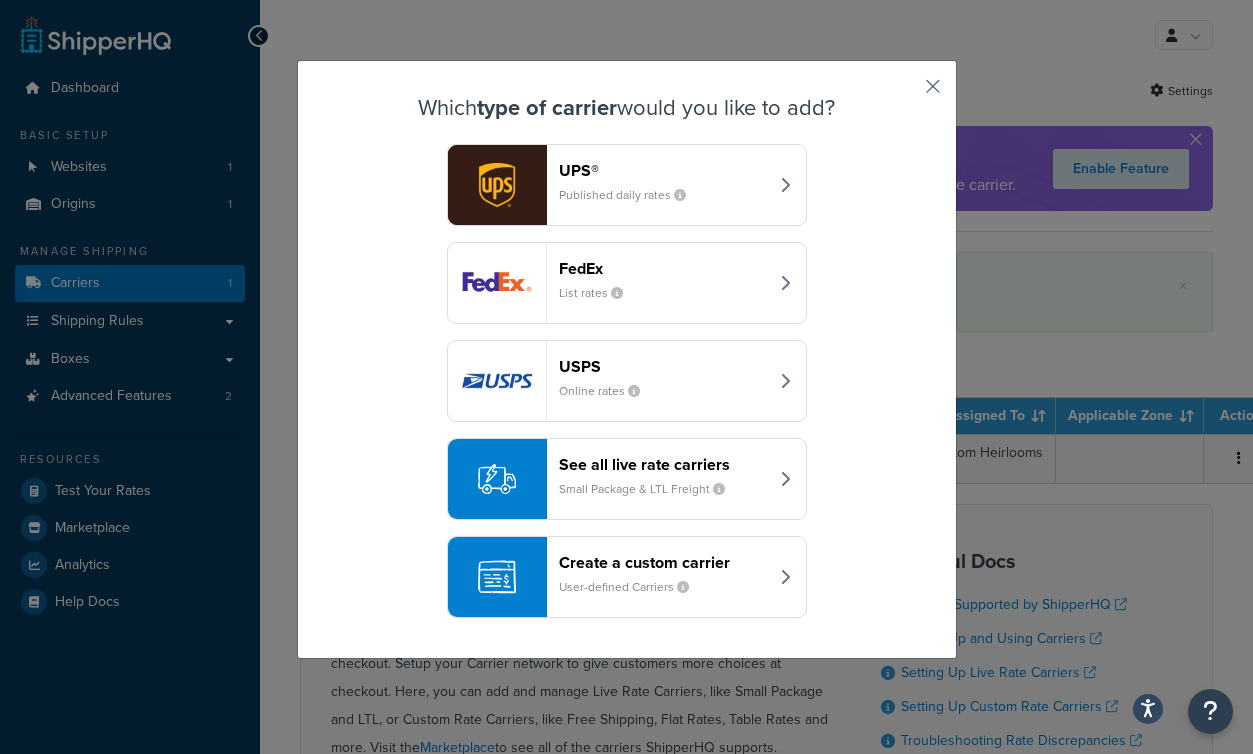 click at bounding box center (903, 93) 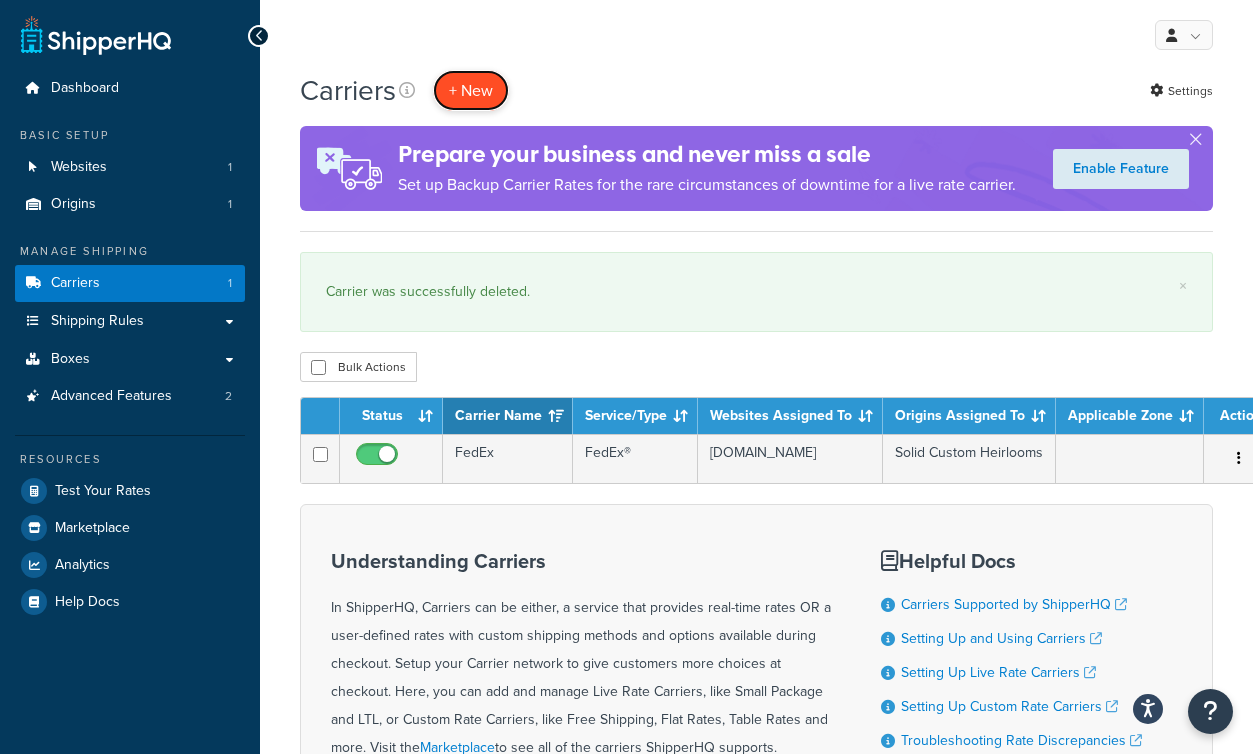 click on "+ New" at bounding box center [471, 90] 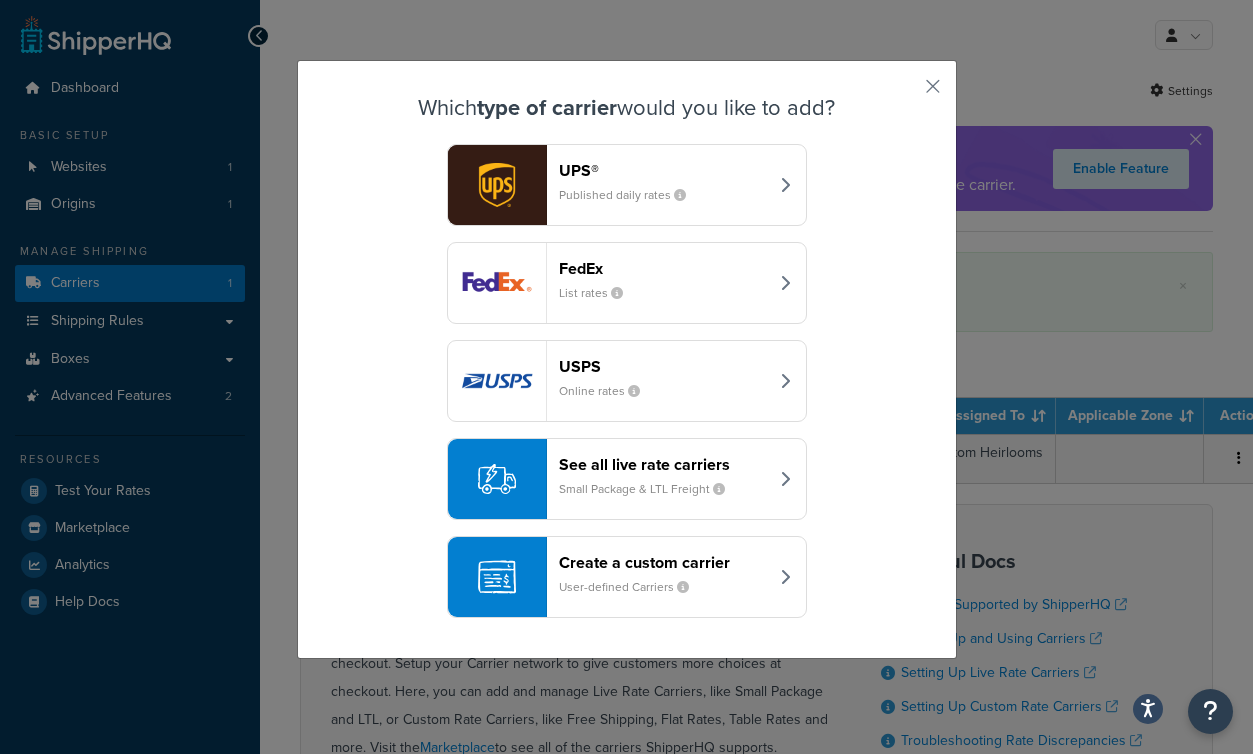 drag, startPoint x: 752, startPoint y: 493, endPoint x: 544, endPoint y: 456, distance: 211.26524 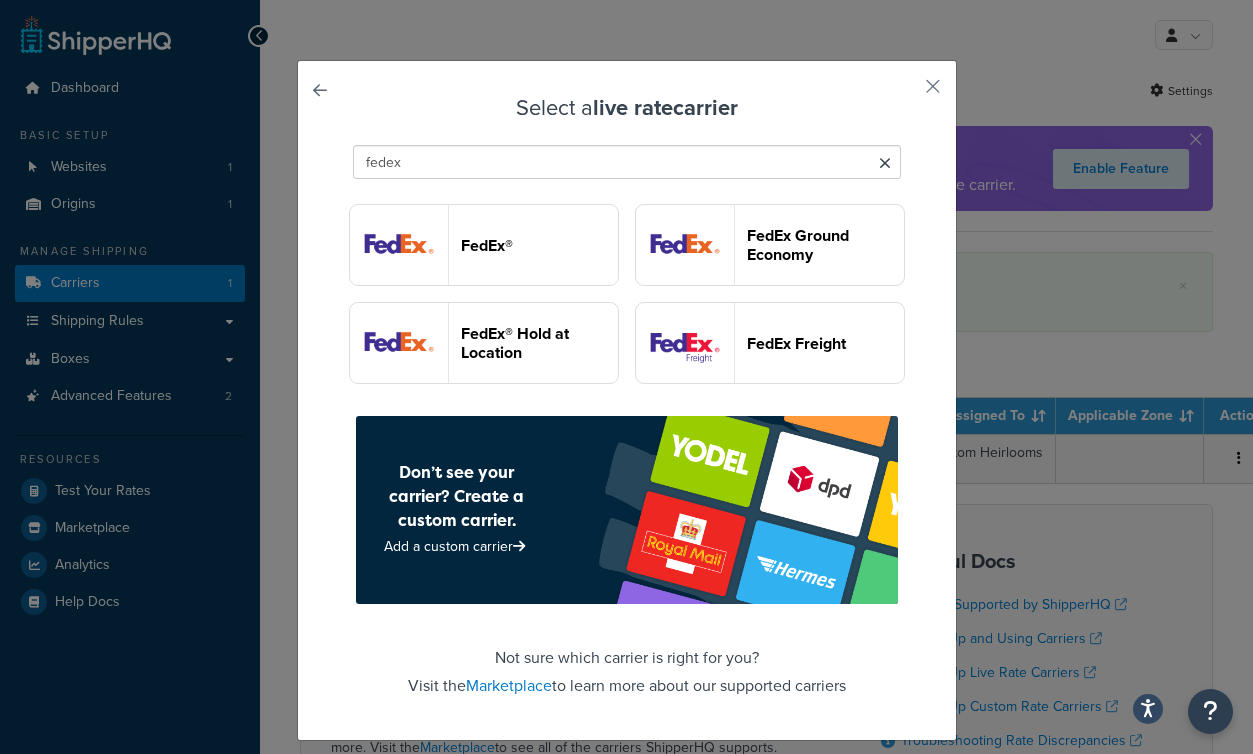 type on "fedex" 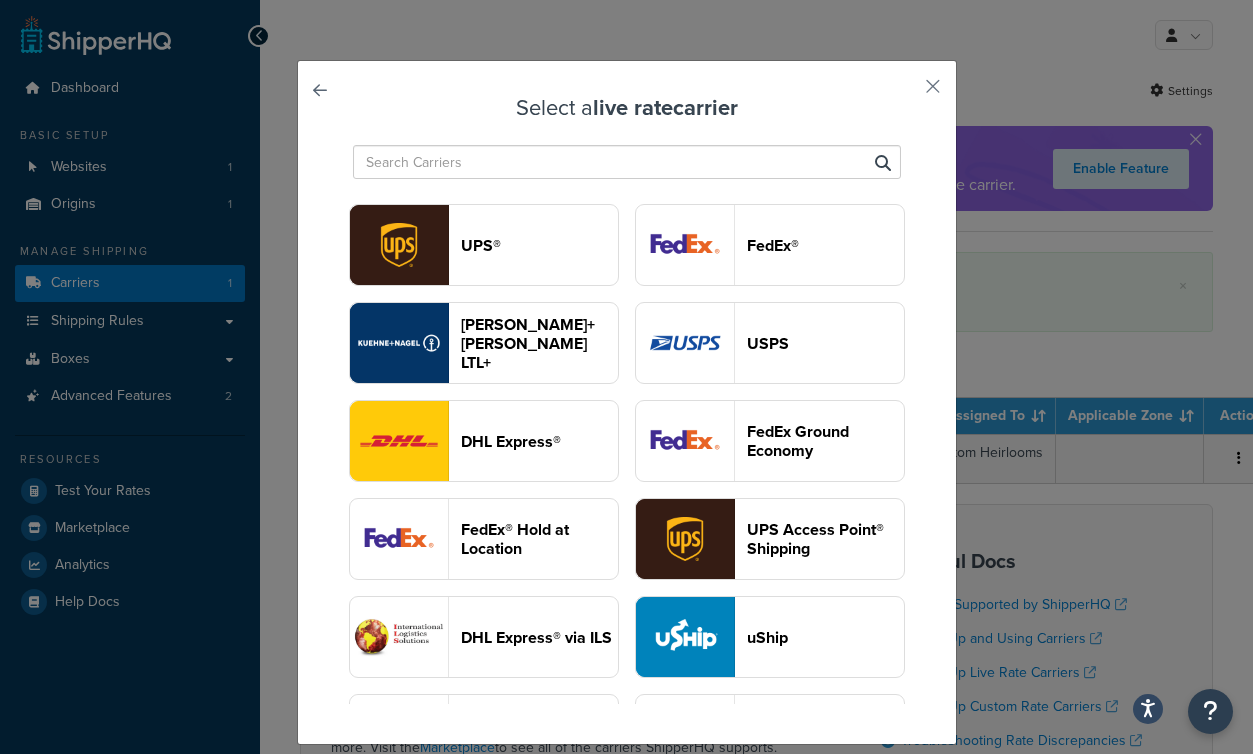 click at bounding box center (348, 96) 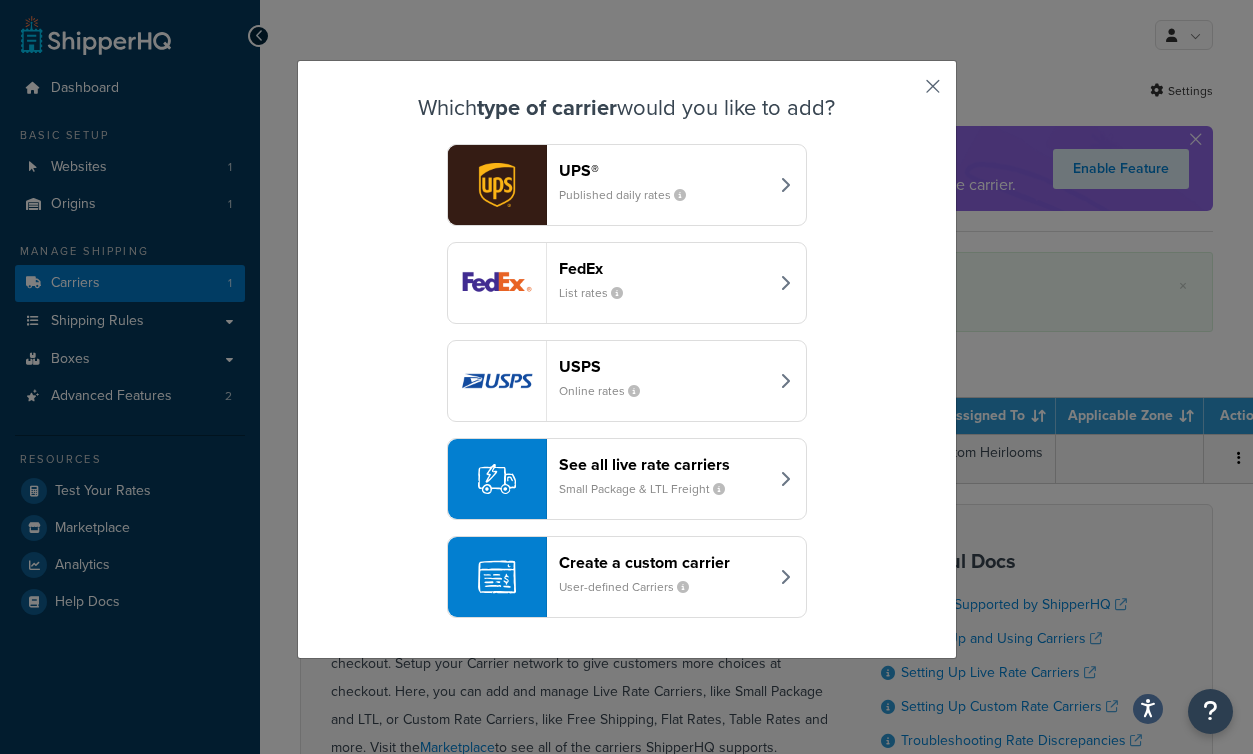 click at bounding box center [903, 93] 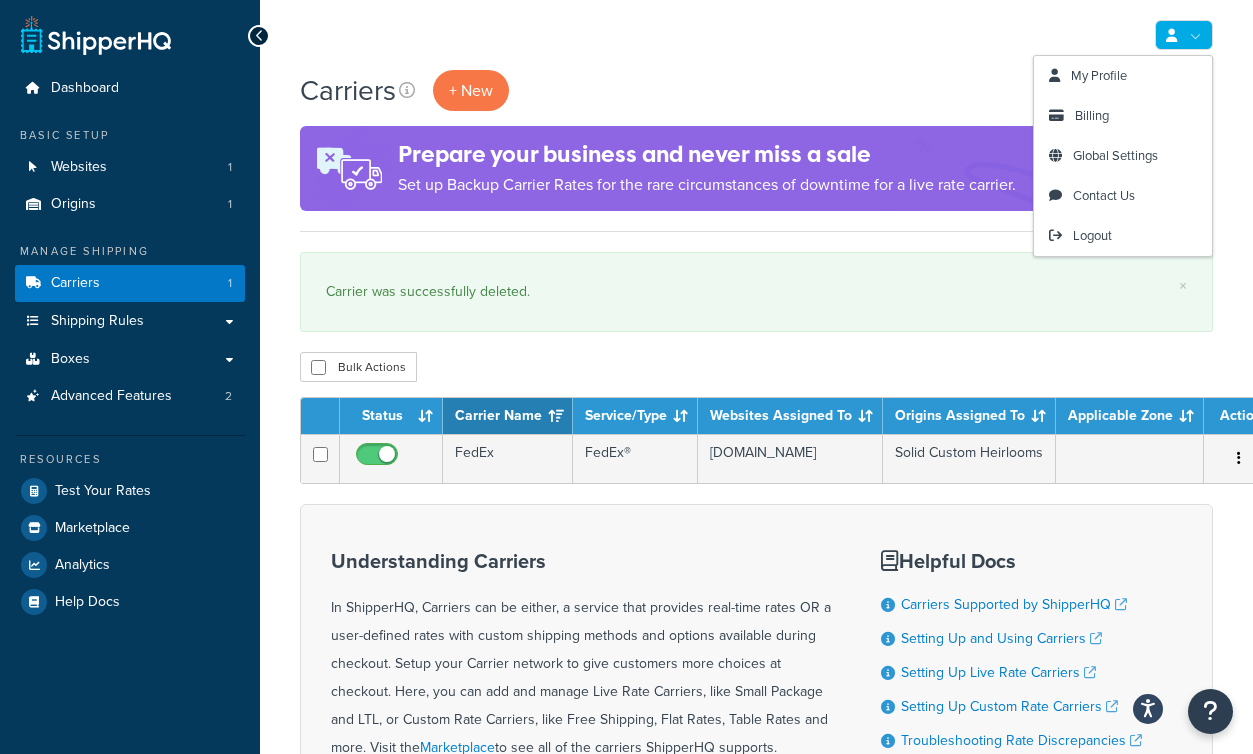 click at bounding box center [1184, 35] 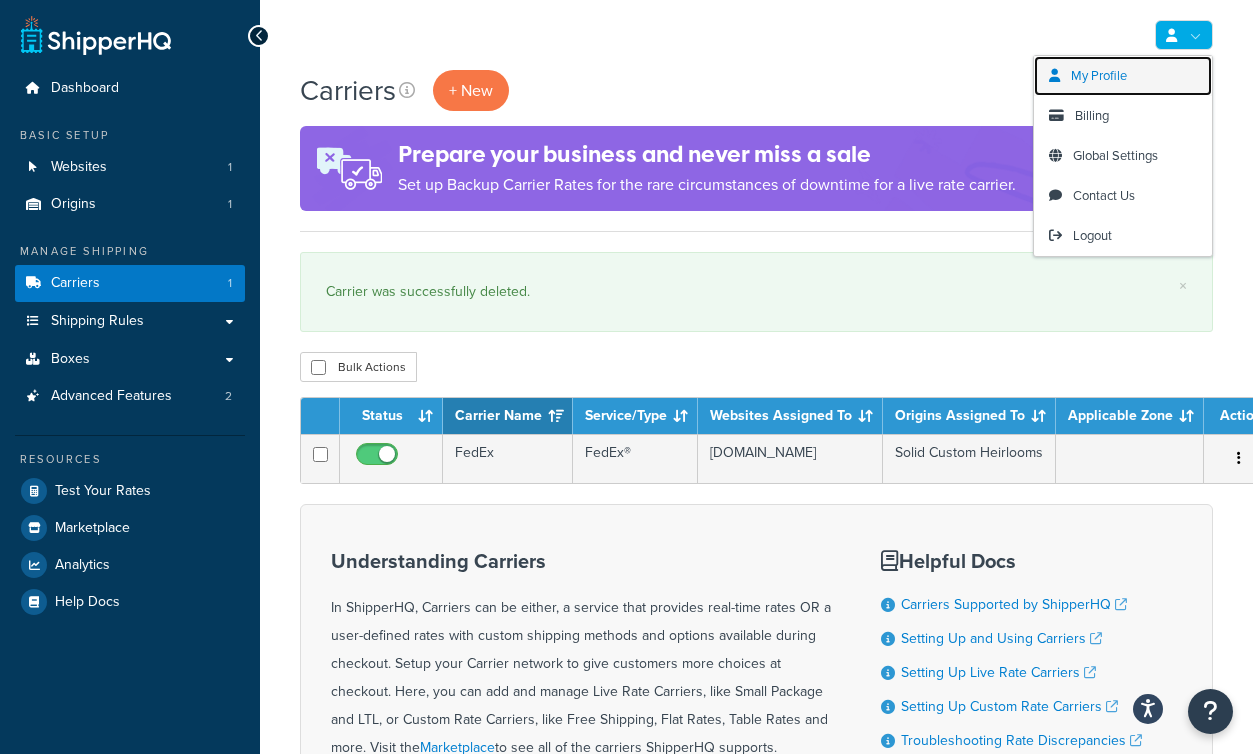 click on "My Profile" at bounding box center [1123, 76] 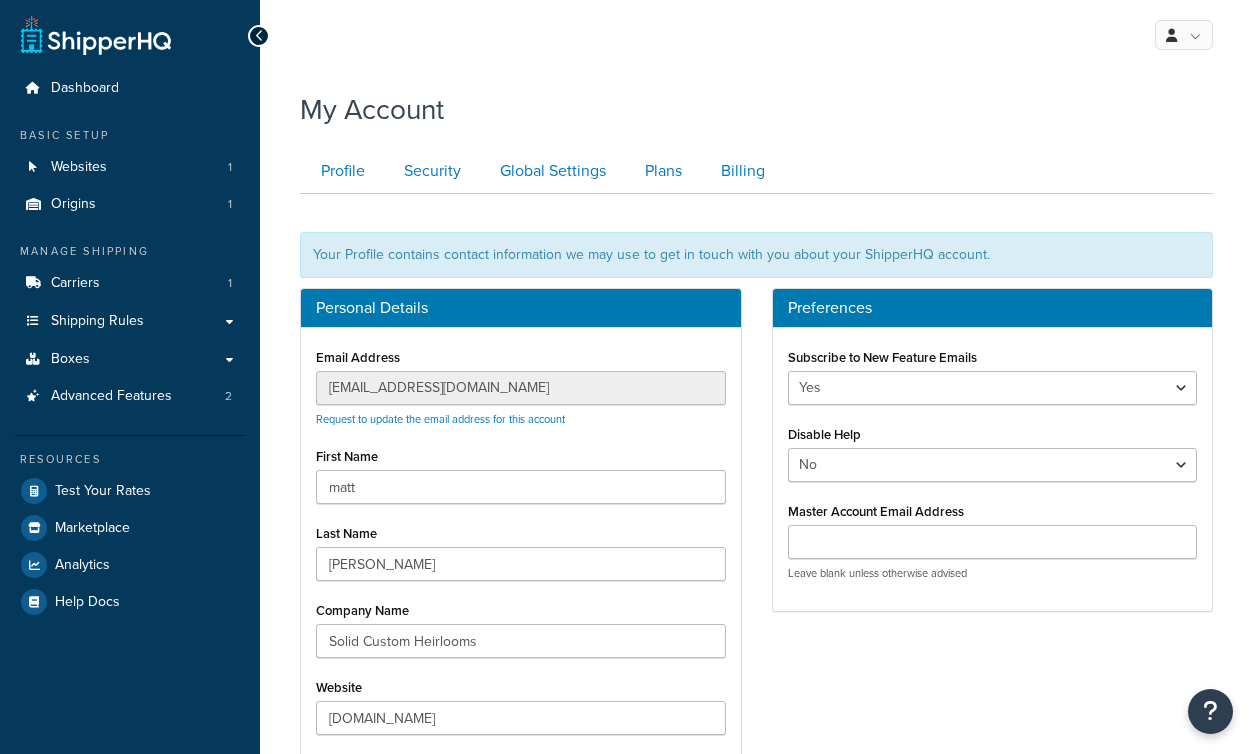 scroll, scrollTop: 0, scrollLeft: 0, axis: both 